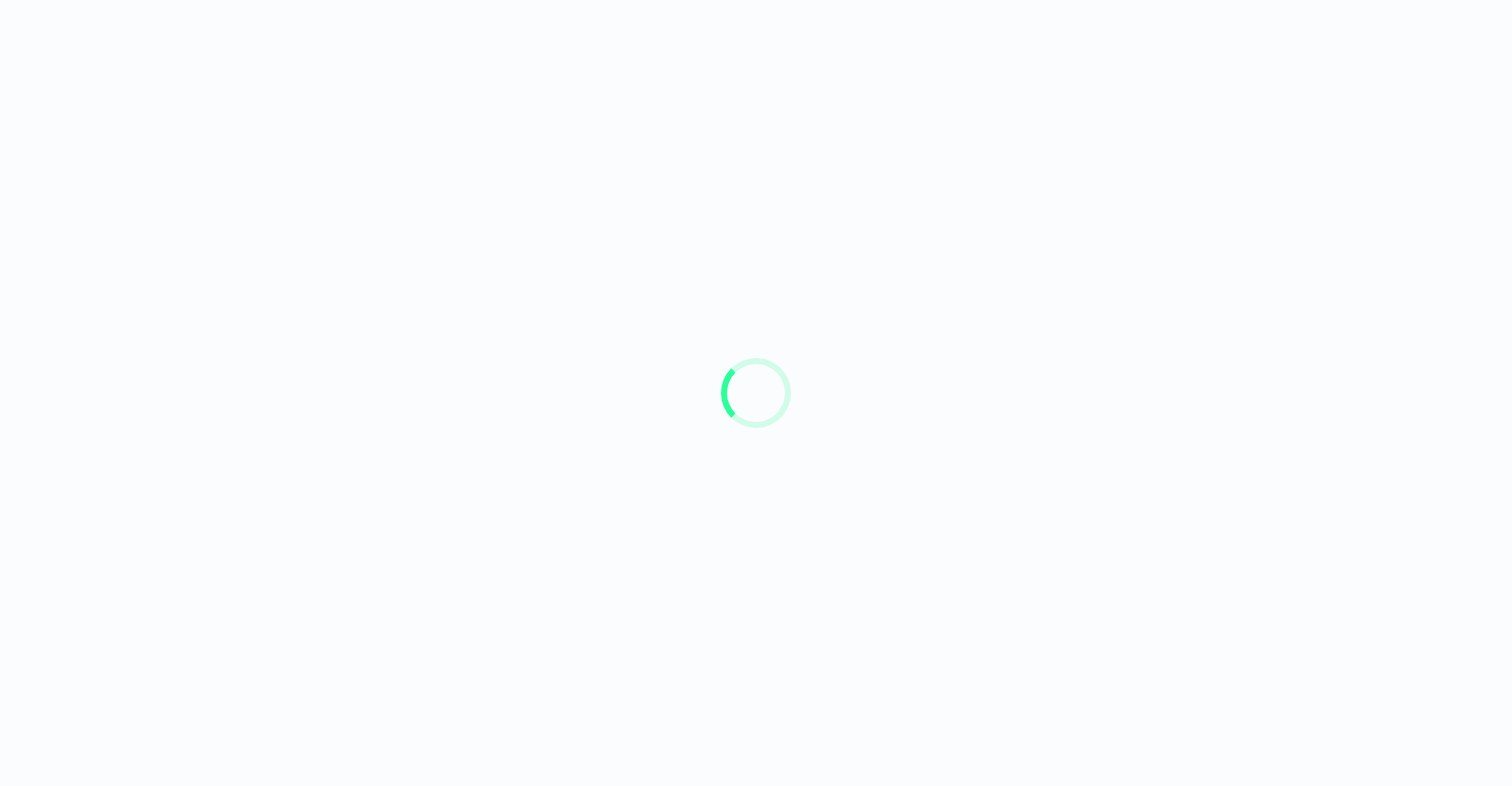 scroll, scrollTop: 0, scrollLeft: 0, axis: both 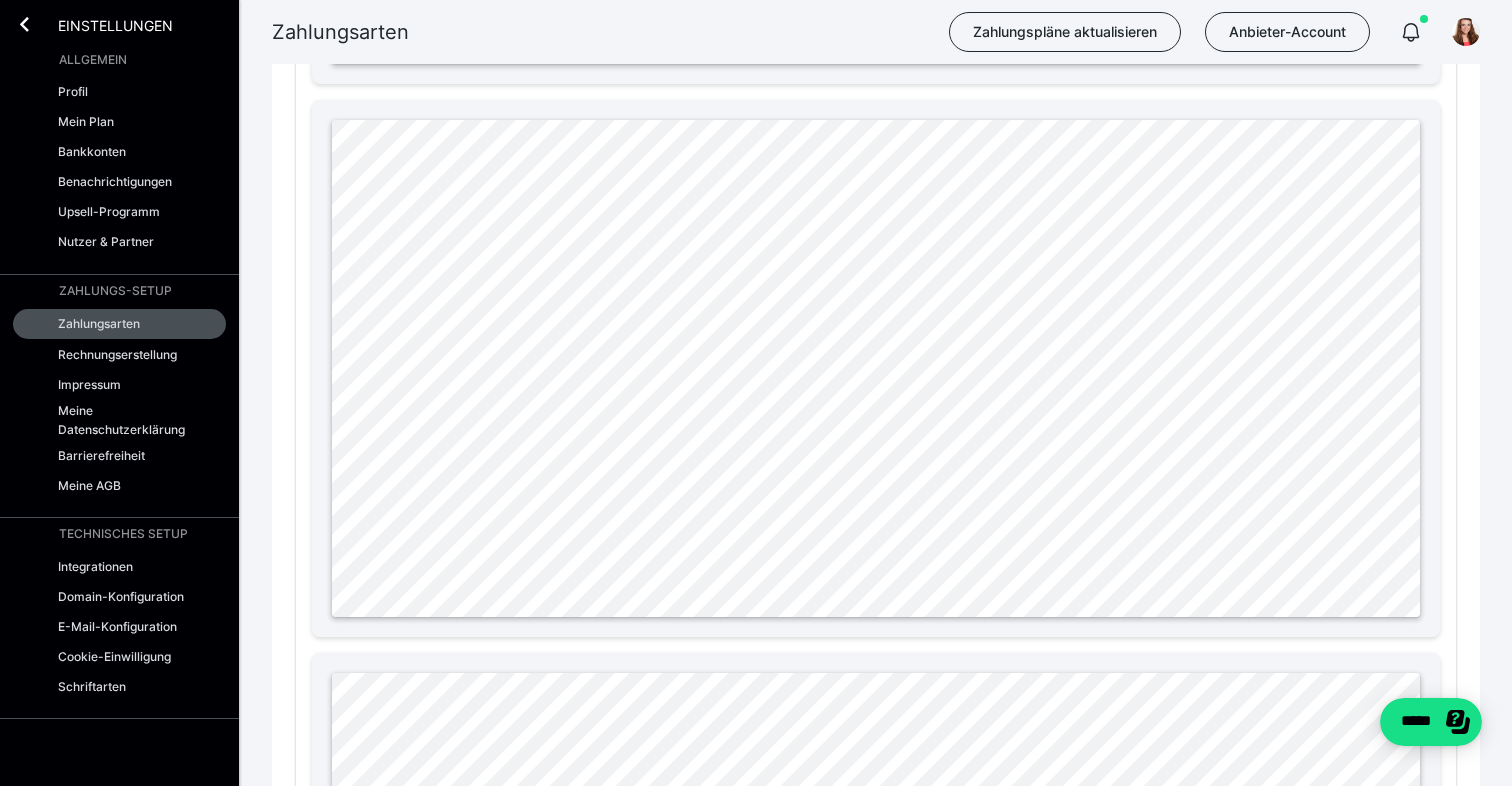 click on "Einstellungen" at bounding box center [101, 24] 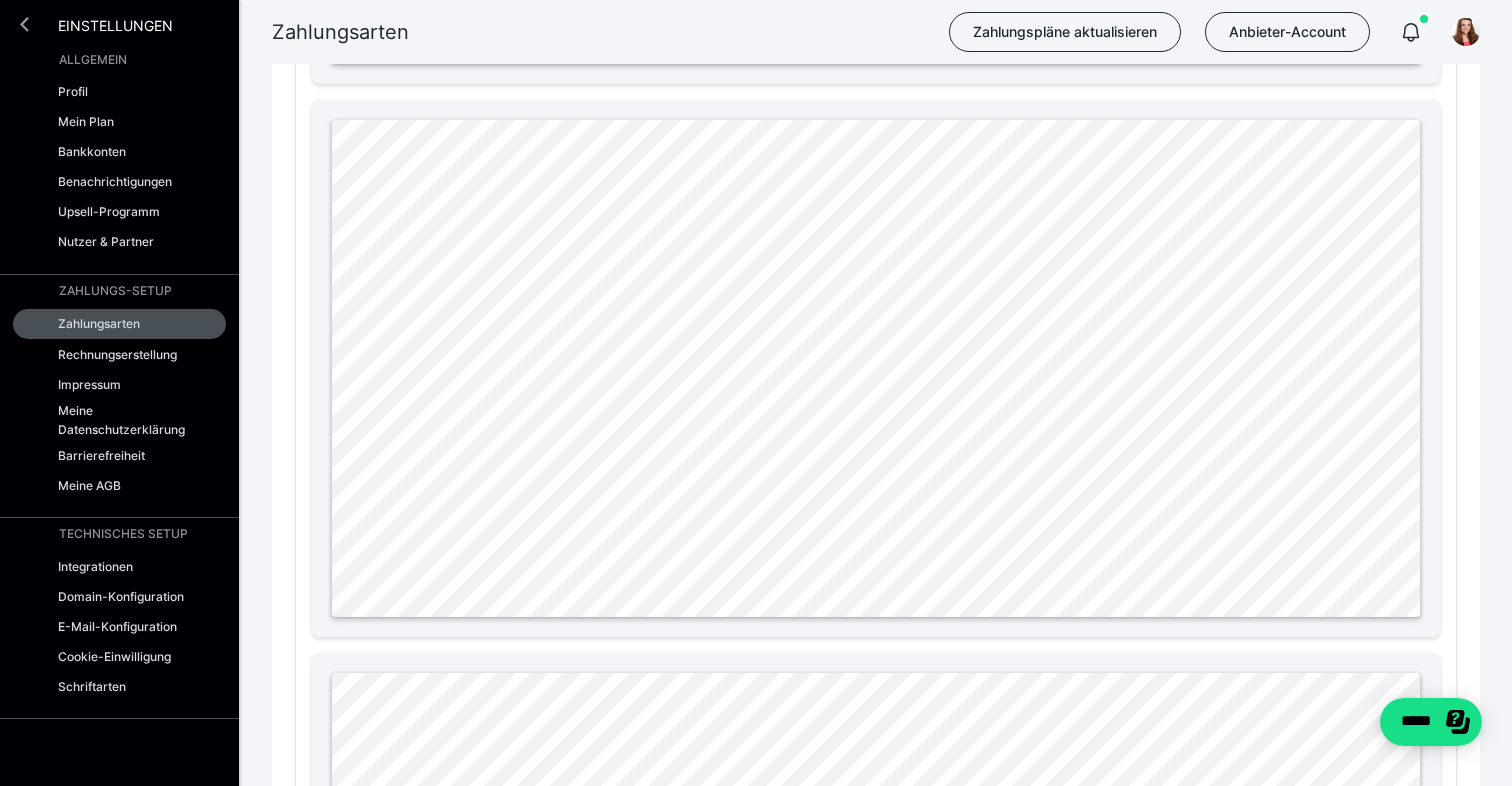 click at bounding box center (24, 24) 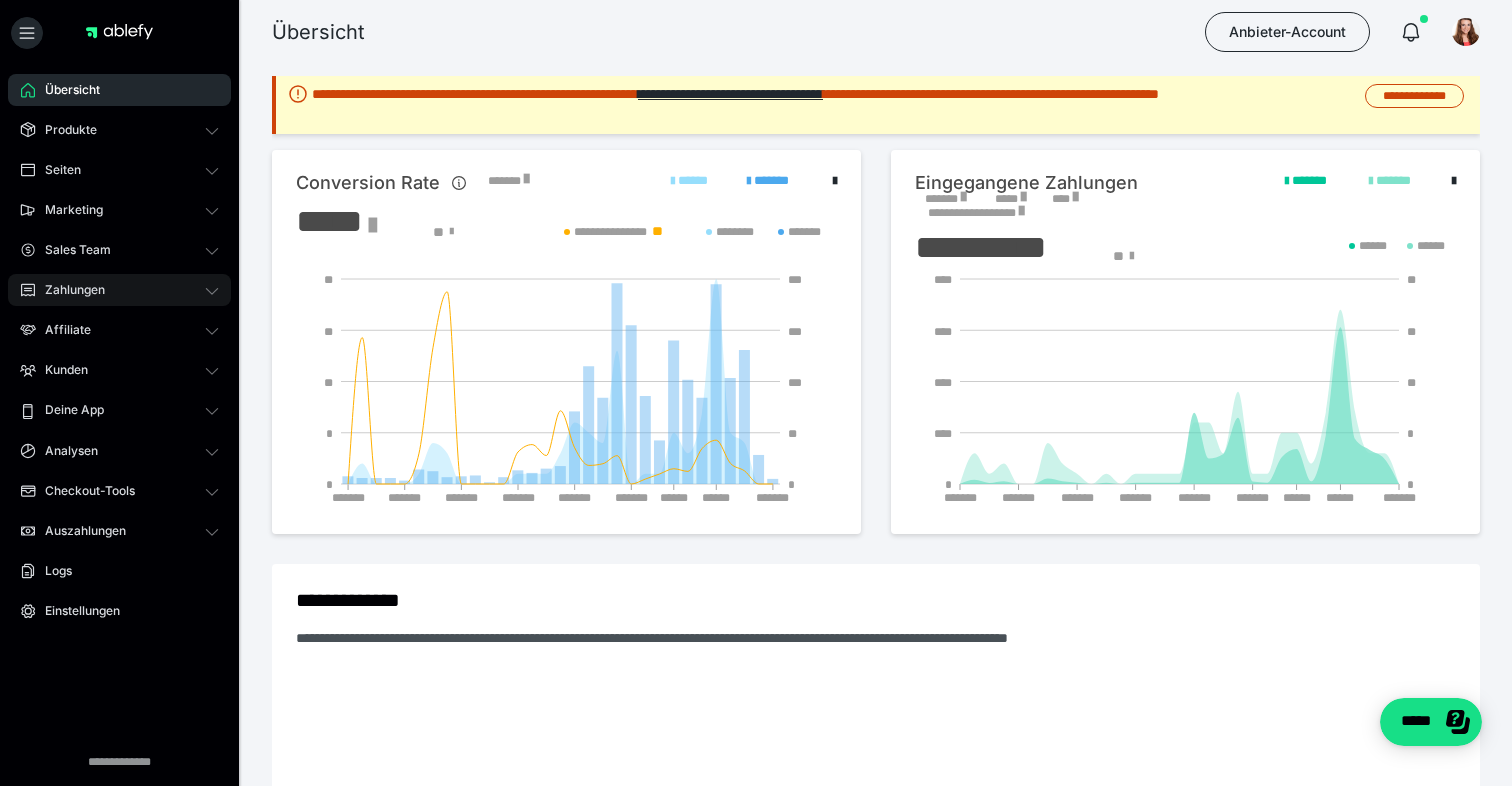 click on "Zahlungen" at bounding box center [119, 290] 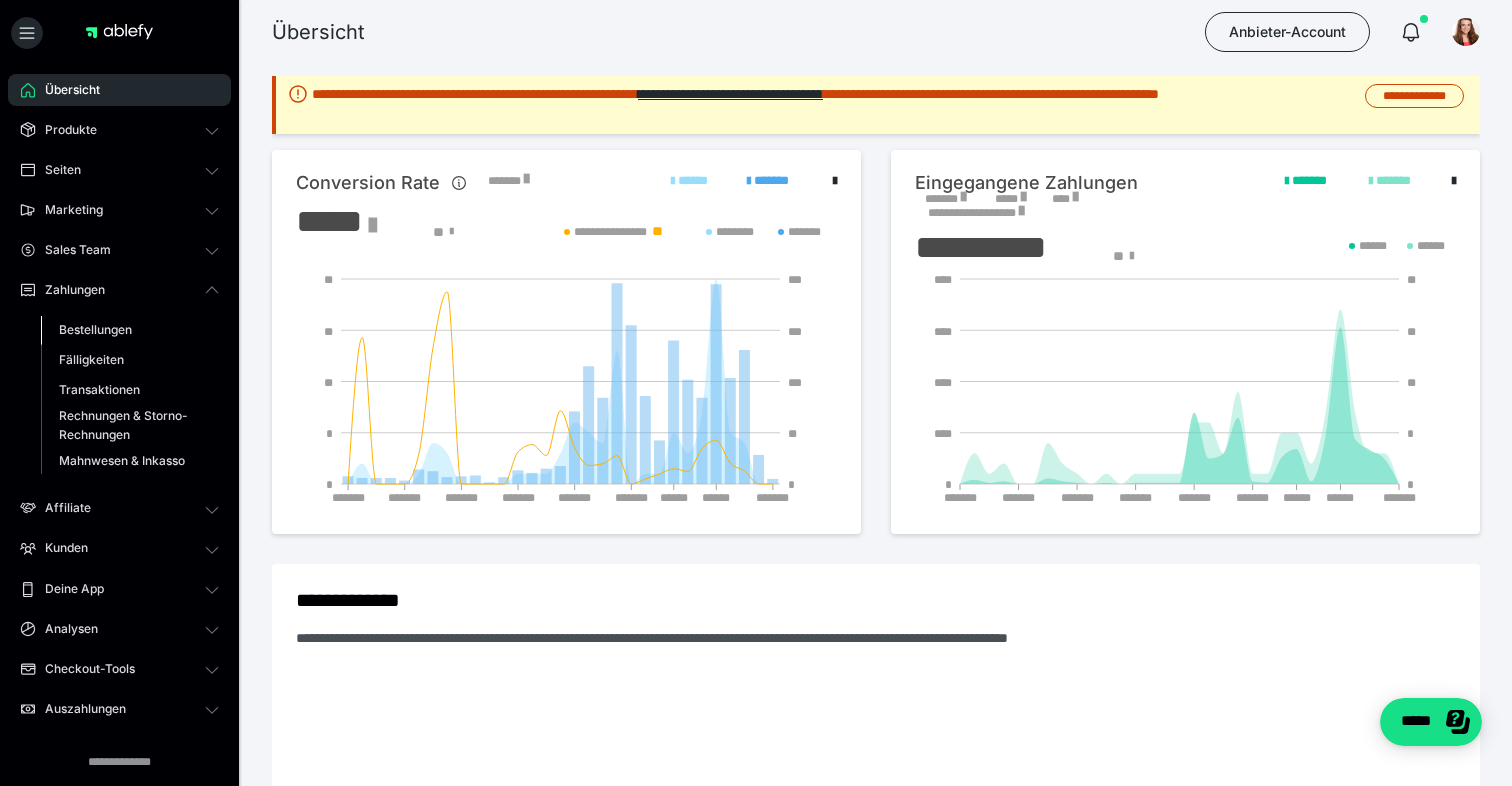 click on "Bestellungen" at bounding box center [95, 329] 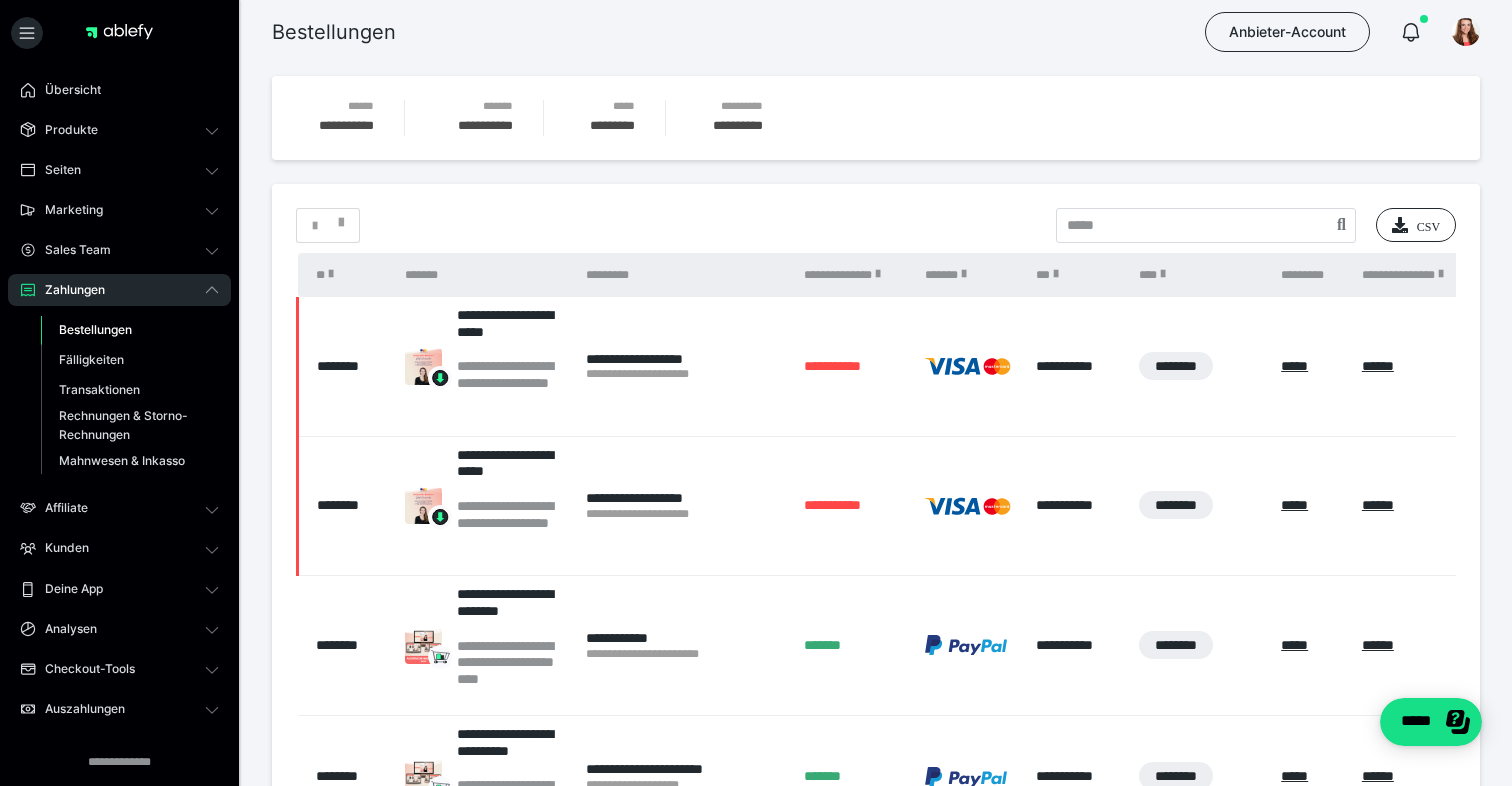 click on "*" at bounding box center [328, 225] 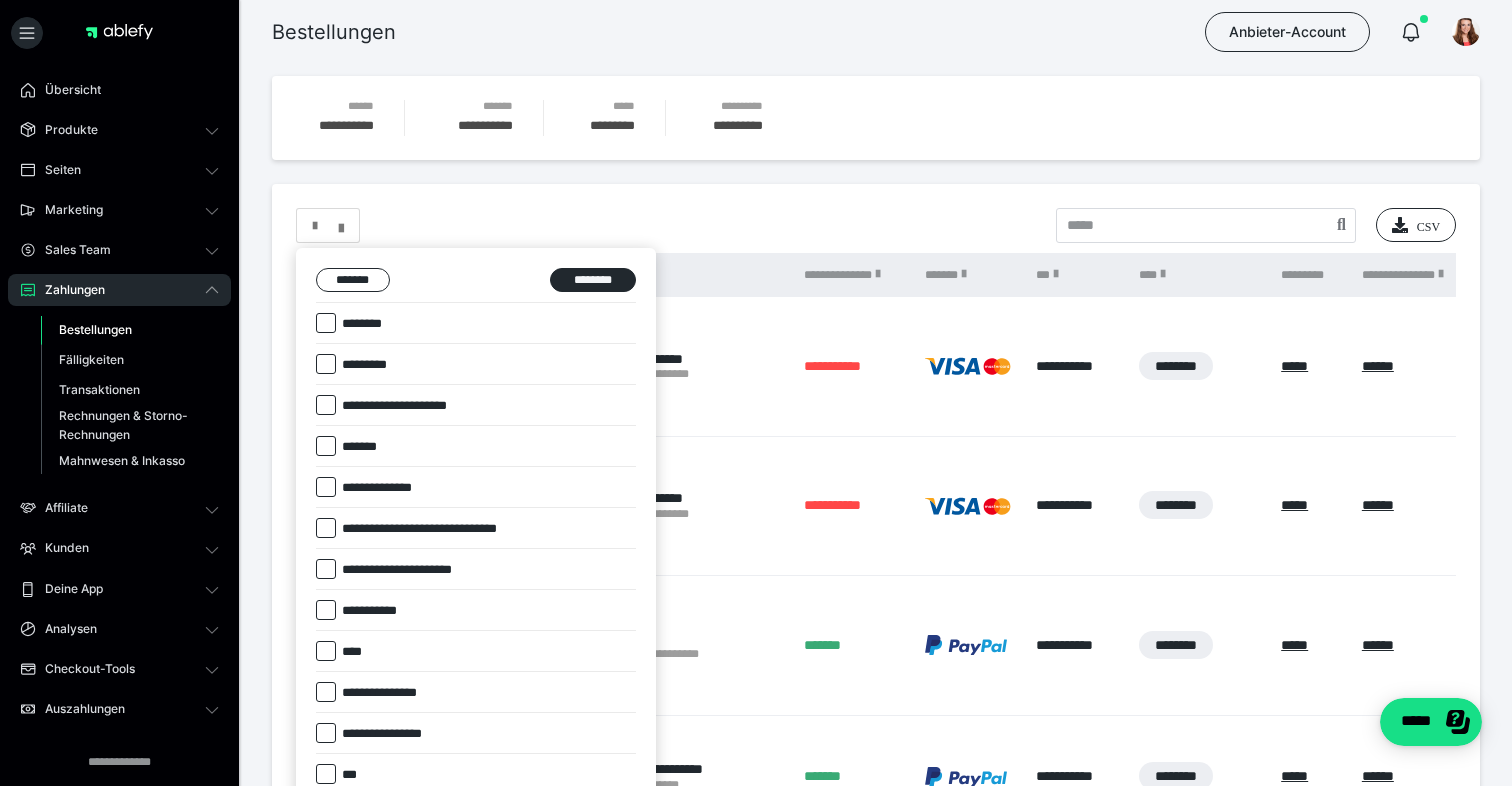 click at bounding box center [326, 323] 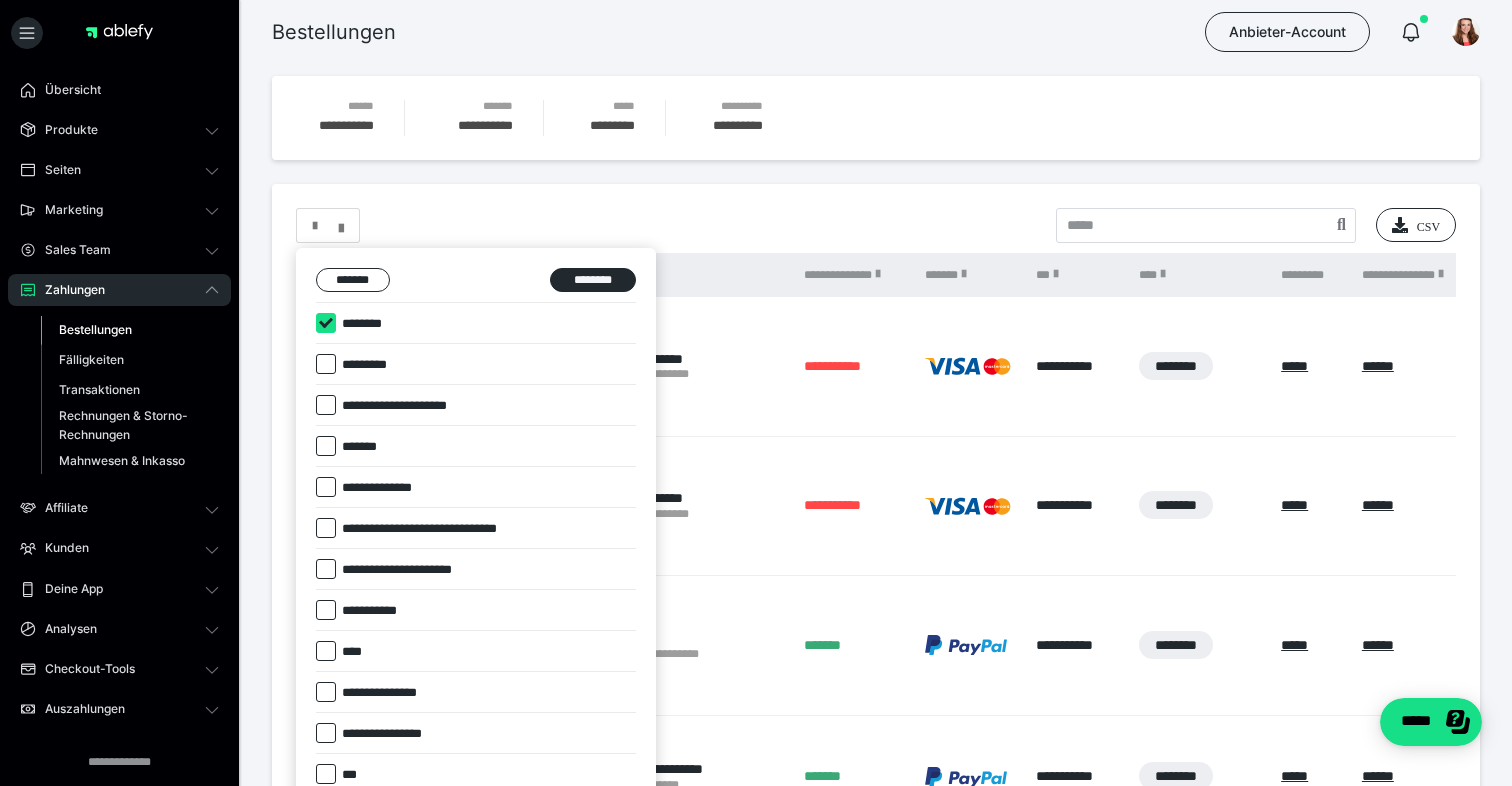 checkbox on "****" 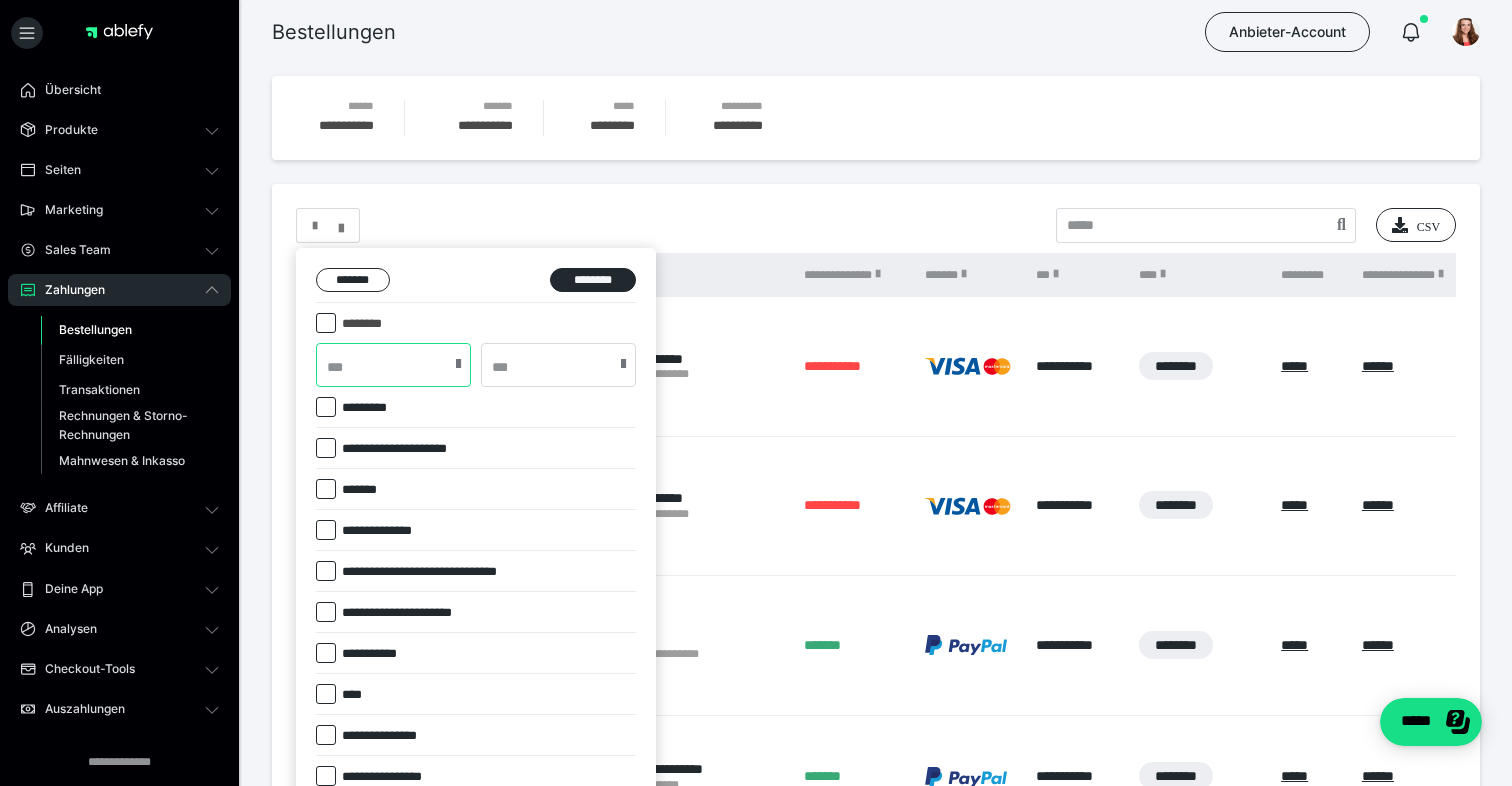 click at bounding box center (393, 365) 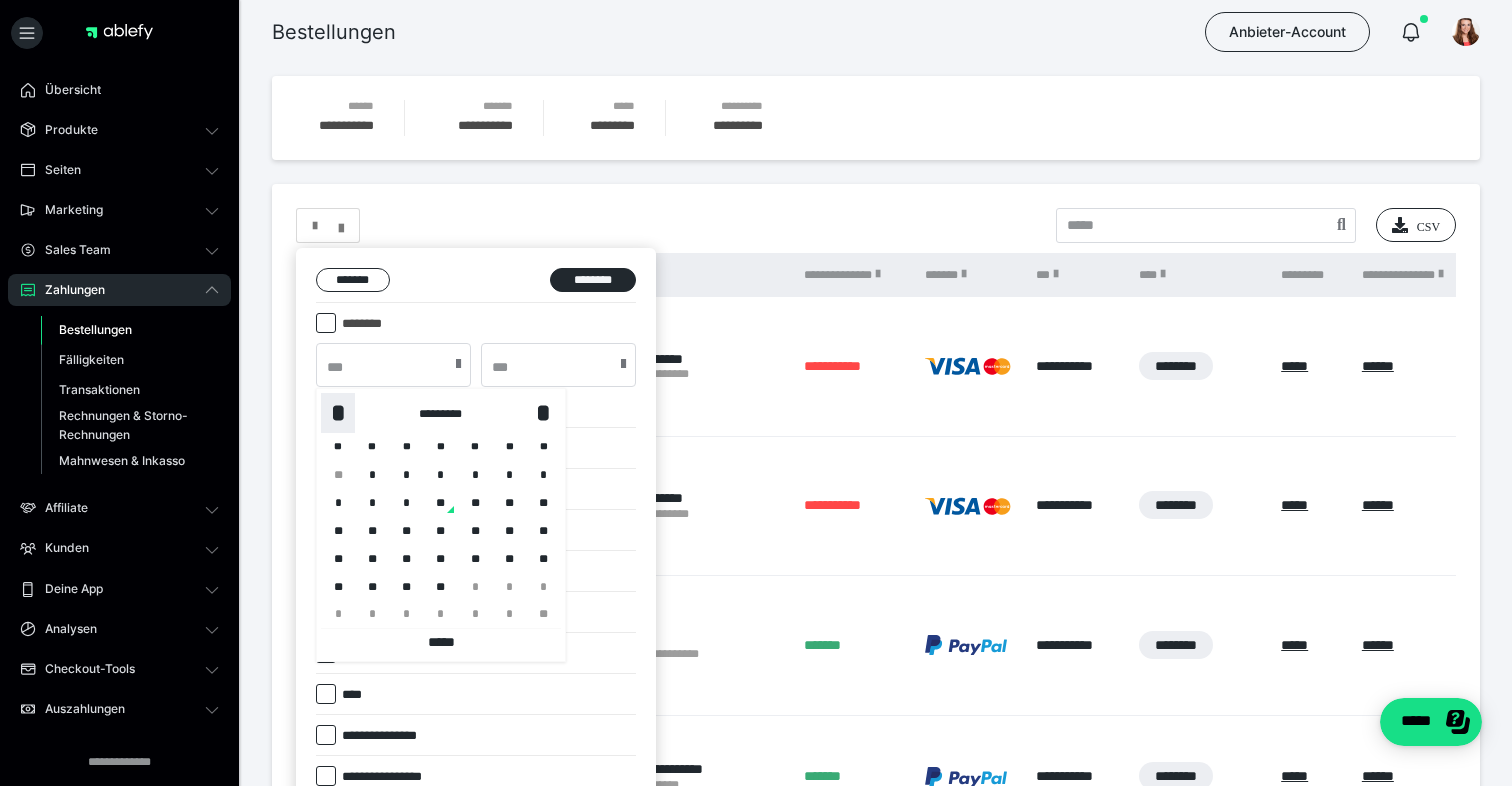 click on "*" at bounding box center [338, 413] 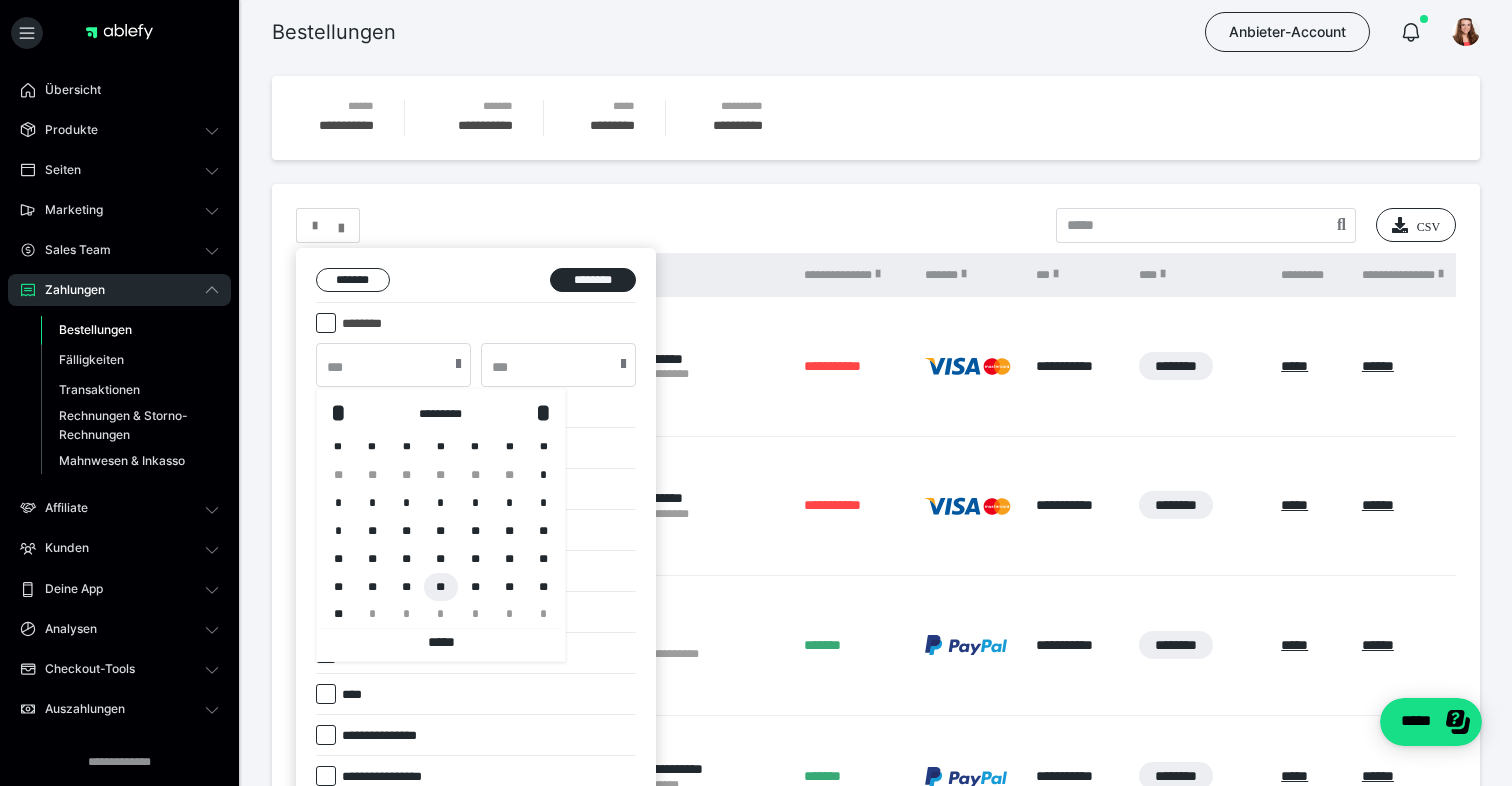 click on "**" at bounding box center [441, 587] 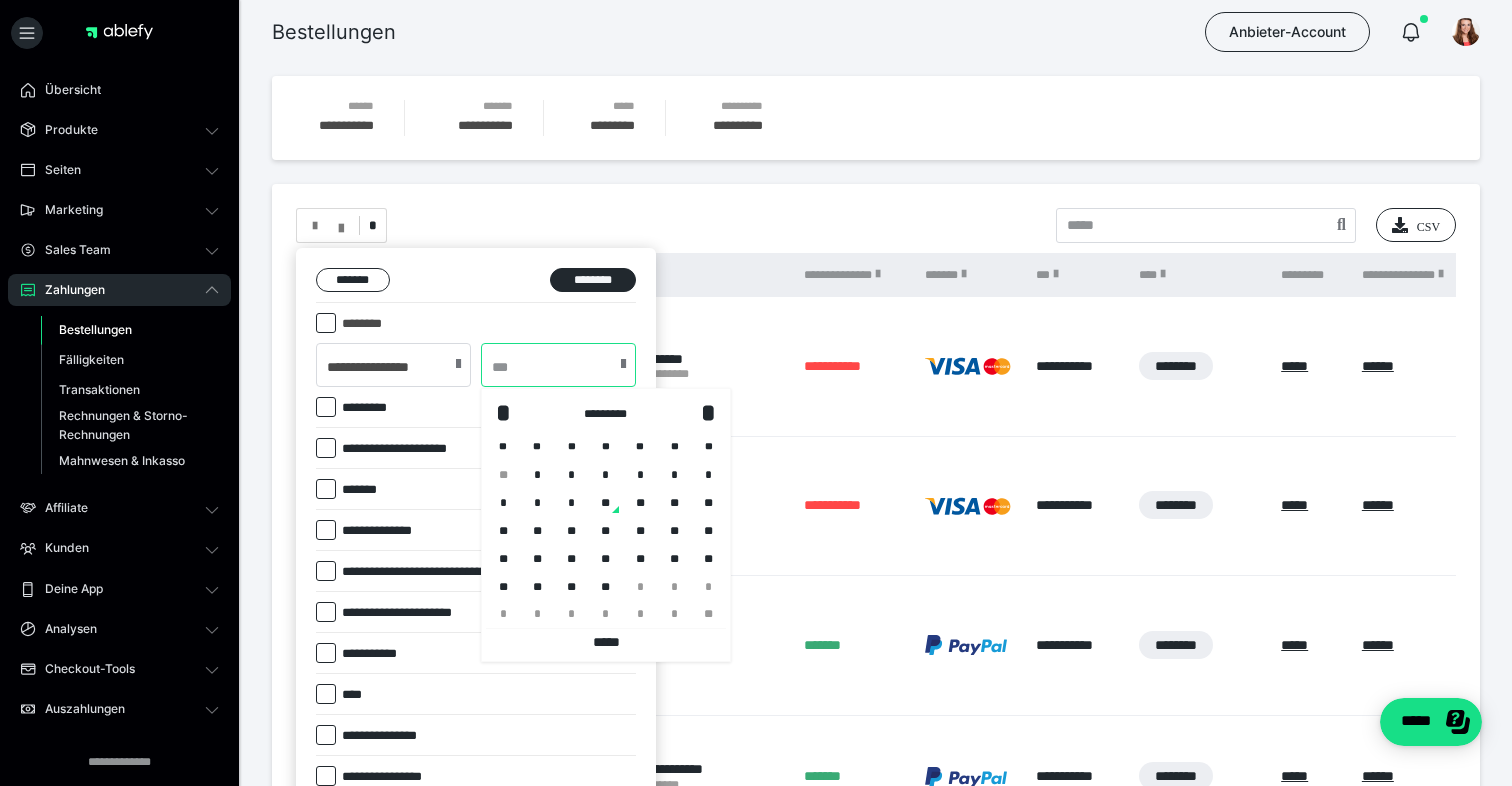 click at bounding box center (558, 365) 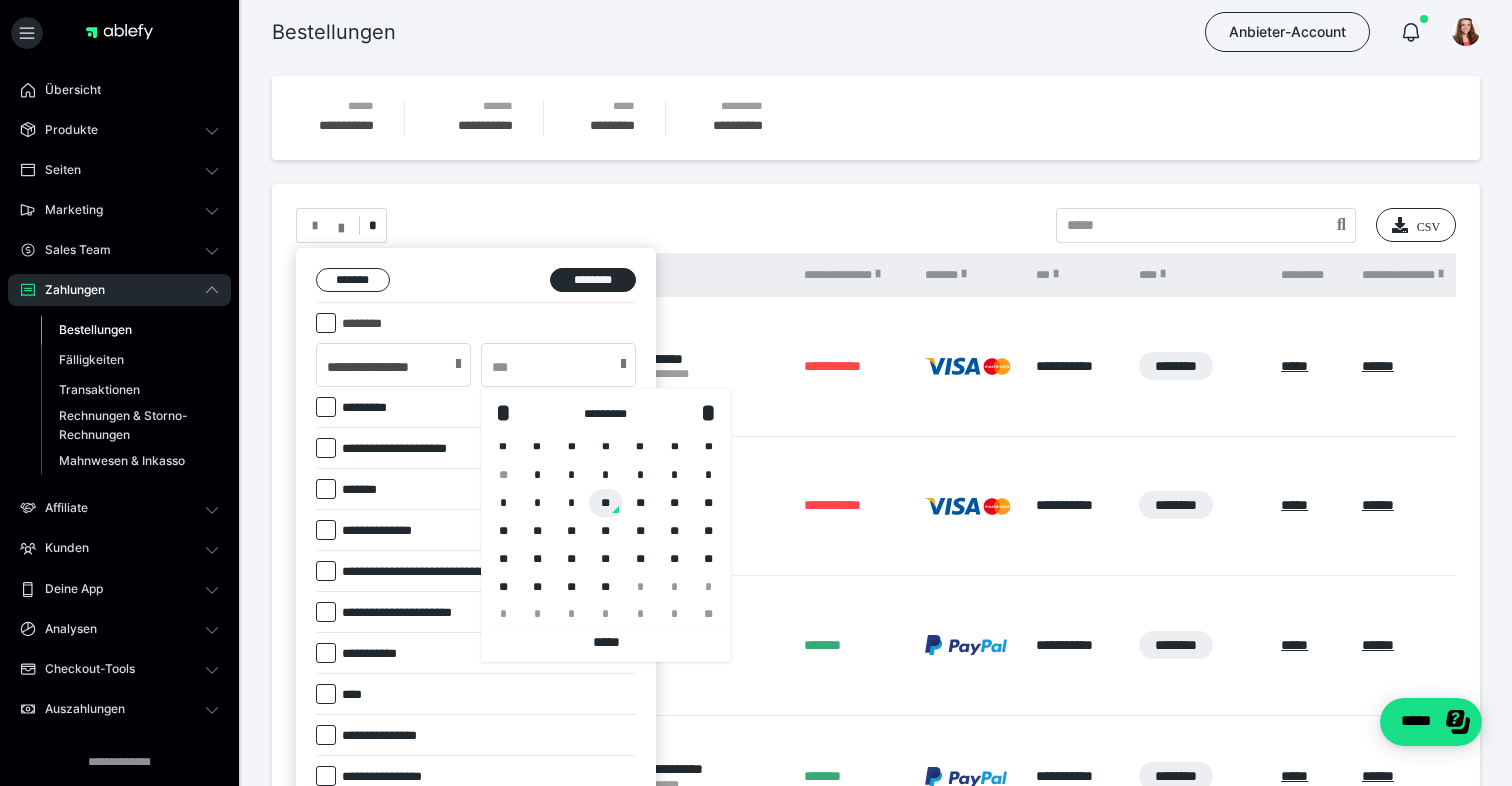 click on "**" at bounding box center [606, 503] 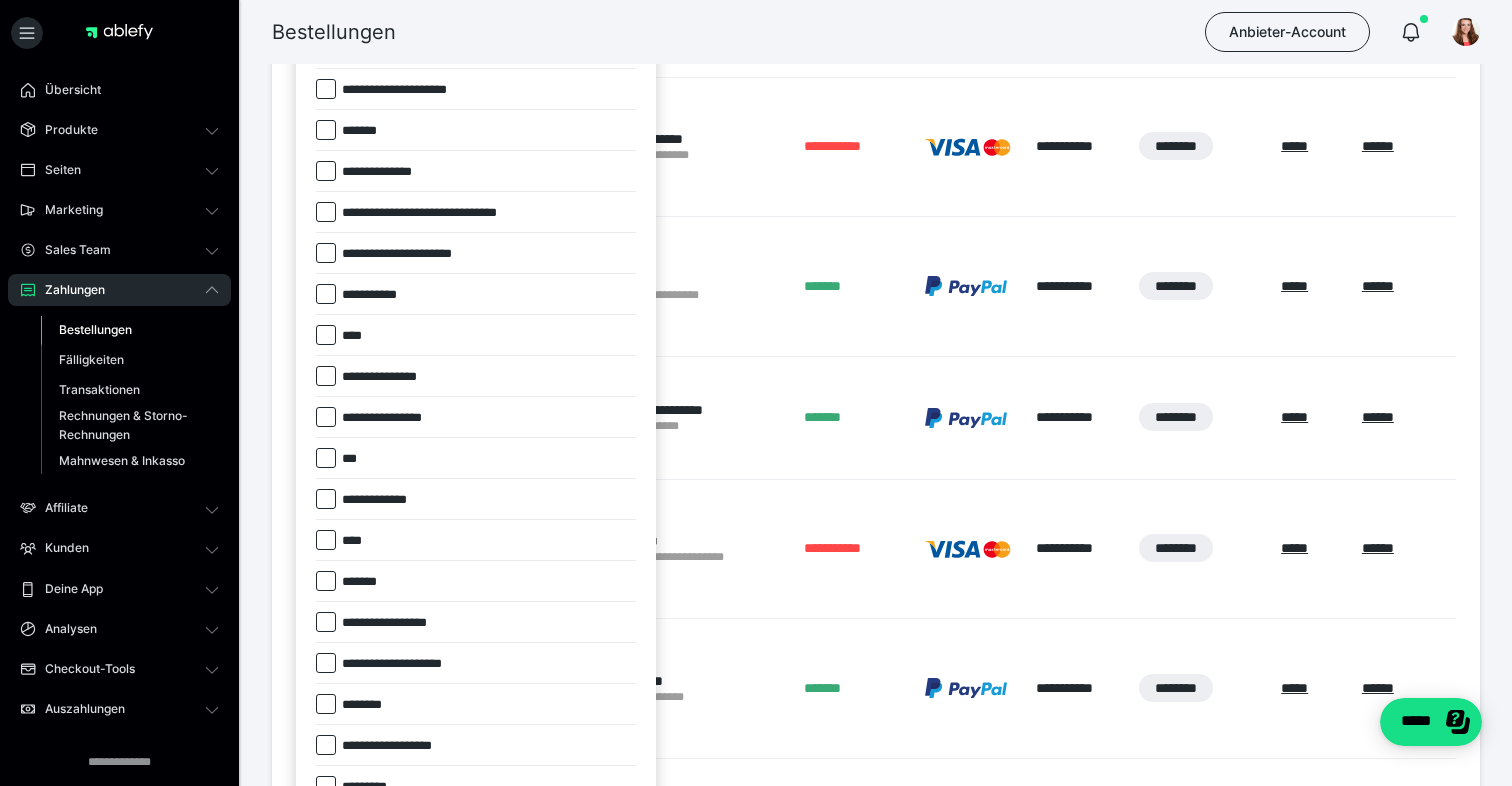 scroll, scrollTop: 360, scrollLeft: 0, axis: vertical 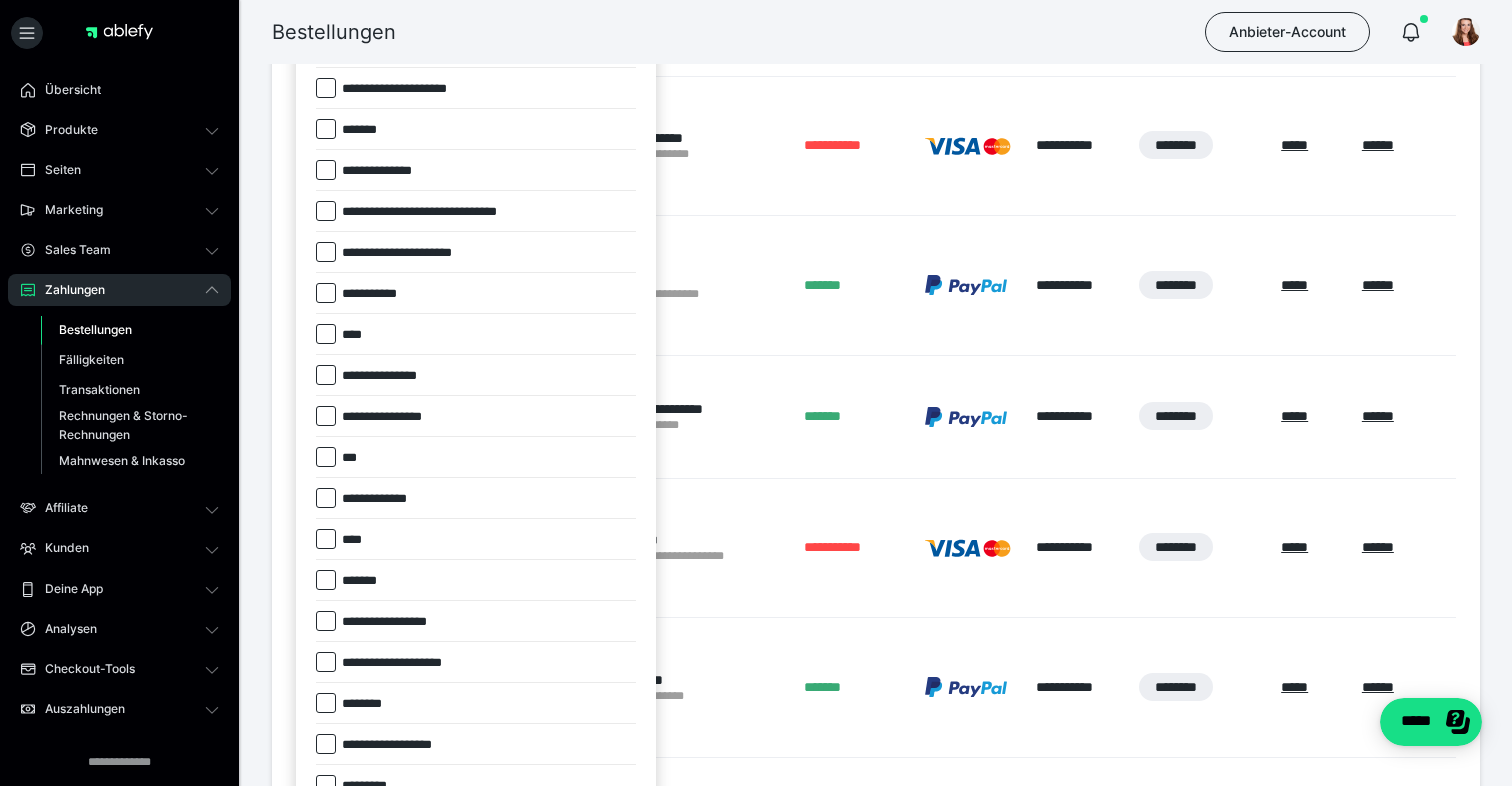 click at bounding box center [326, 580] 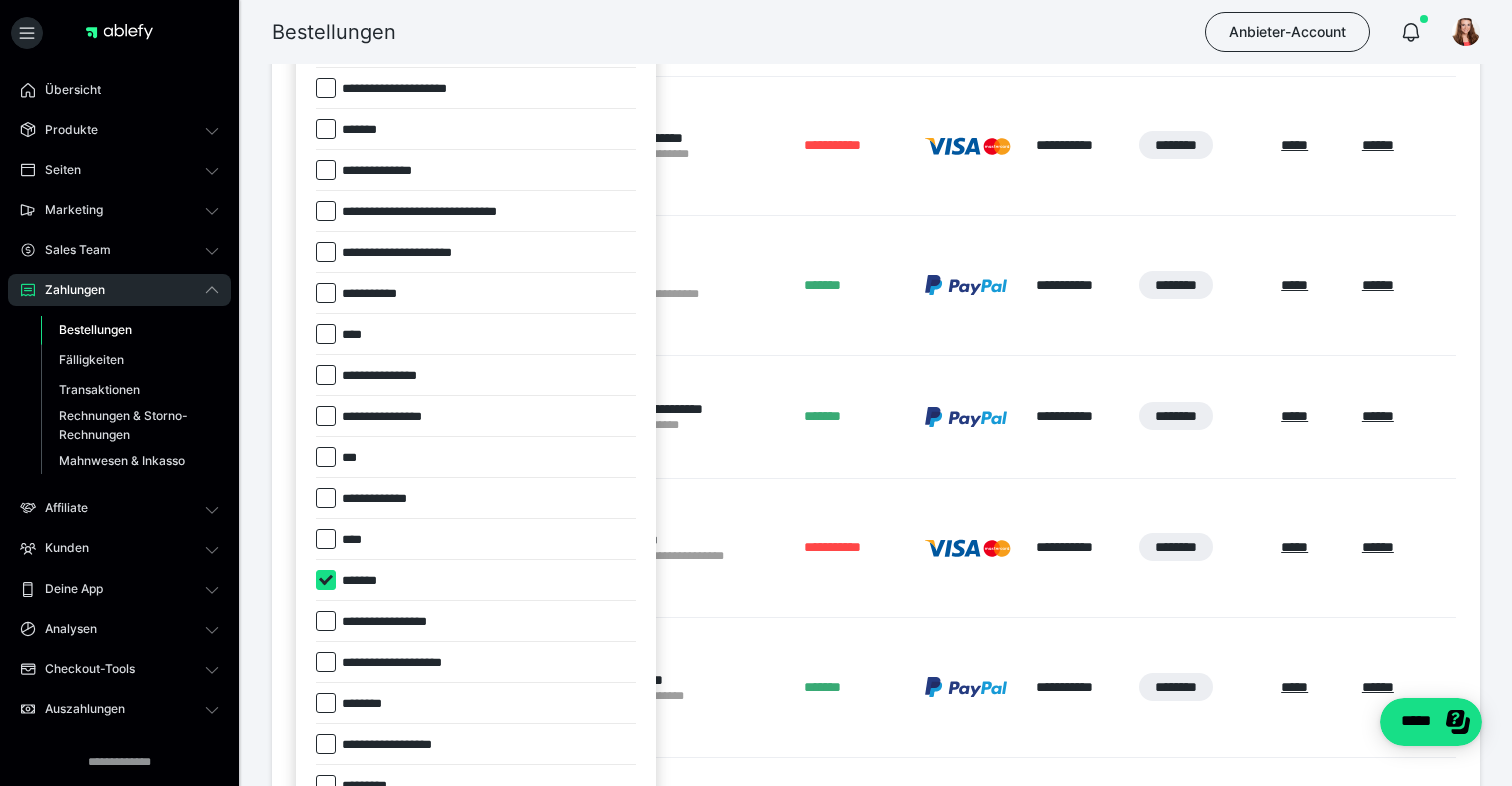 checkbox on "****" 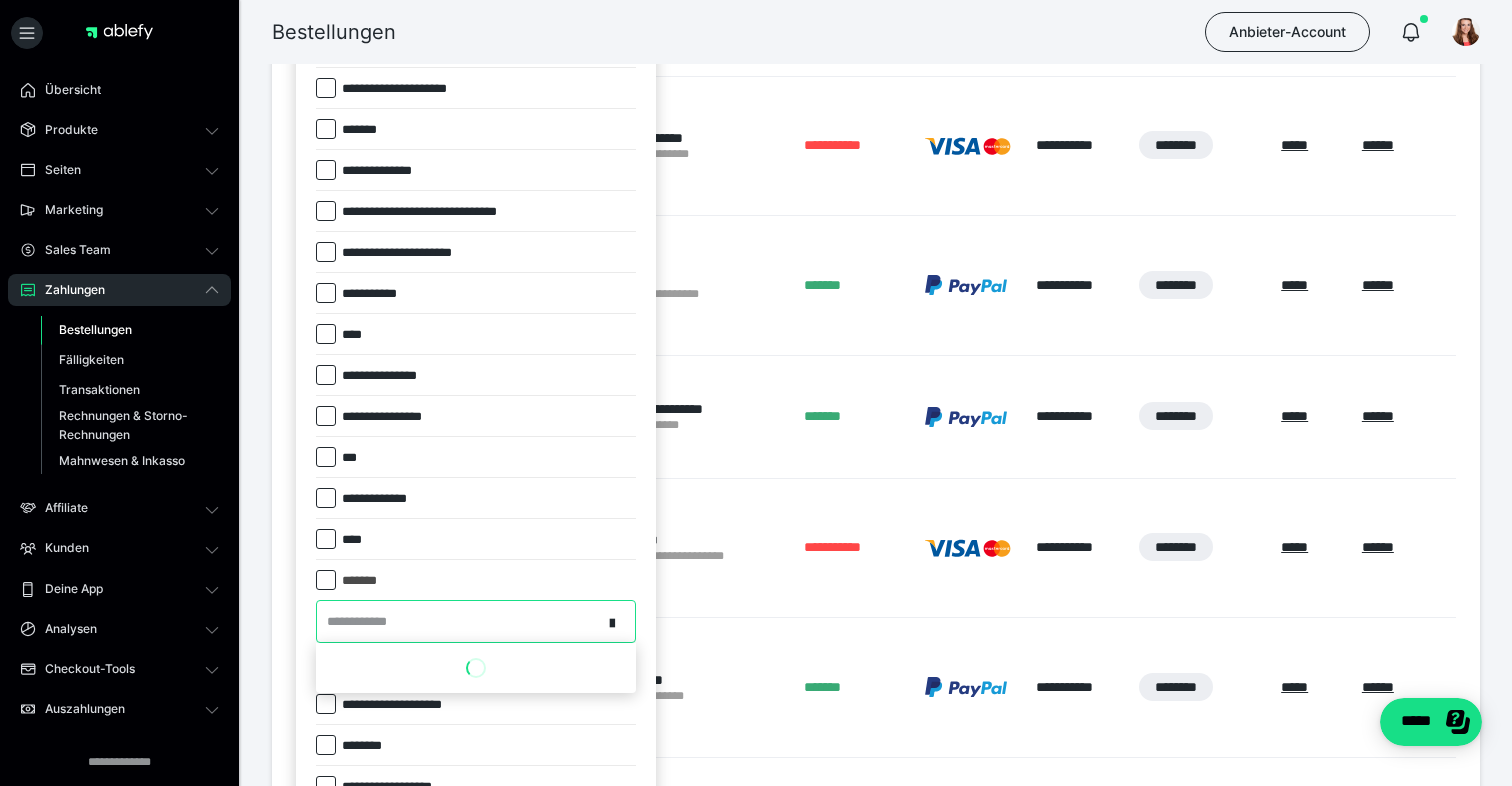 click on "**********" at bounding box center [459, 621] 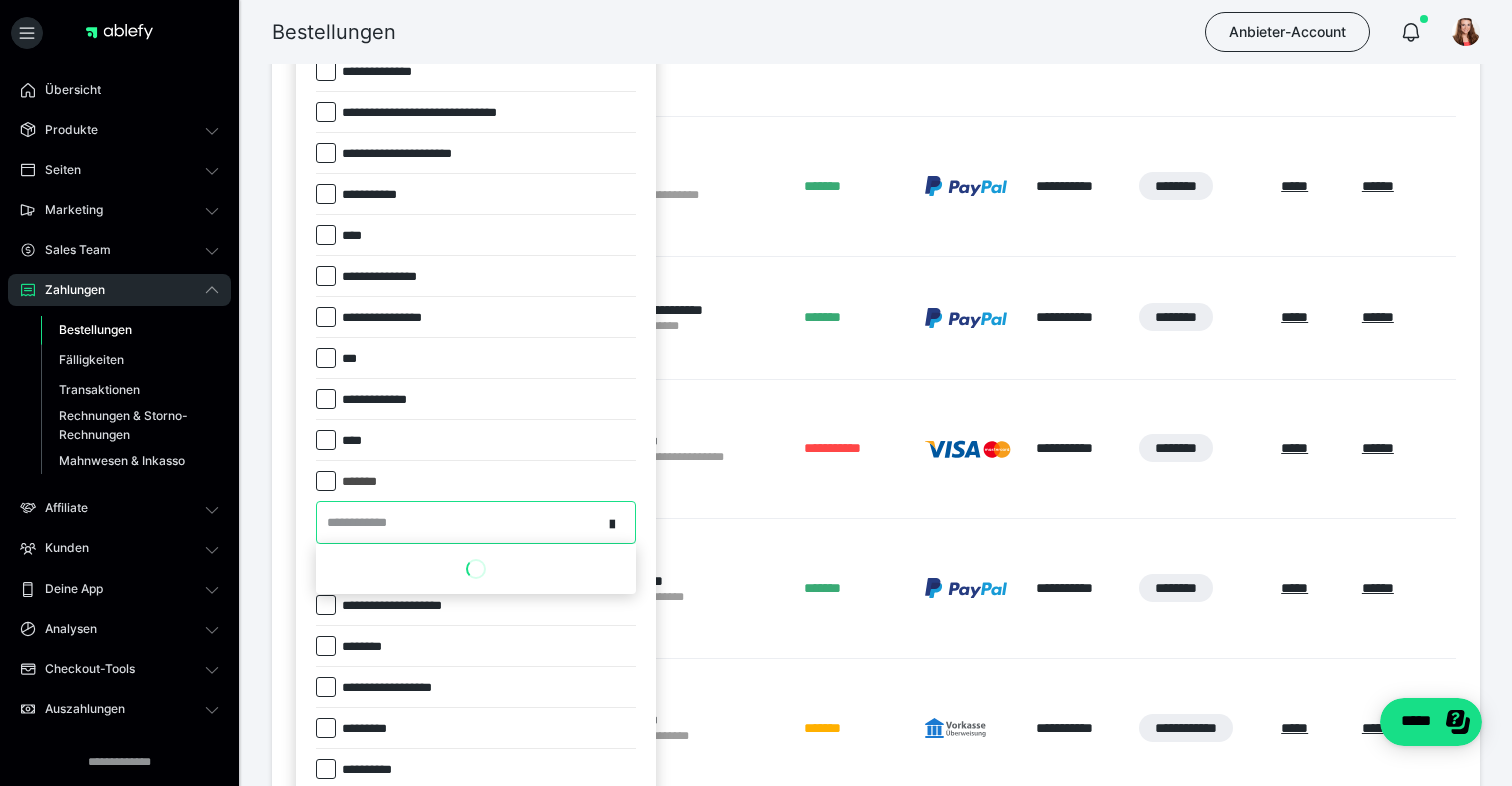 scroll, scrollTop: 462, scrollLeft: 0, axis: vertical 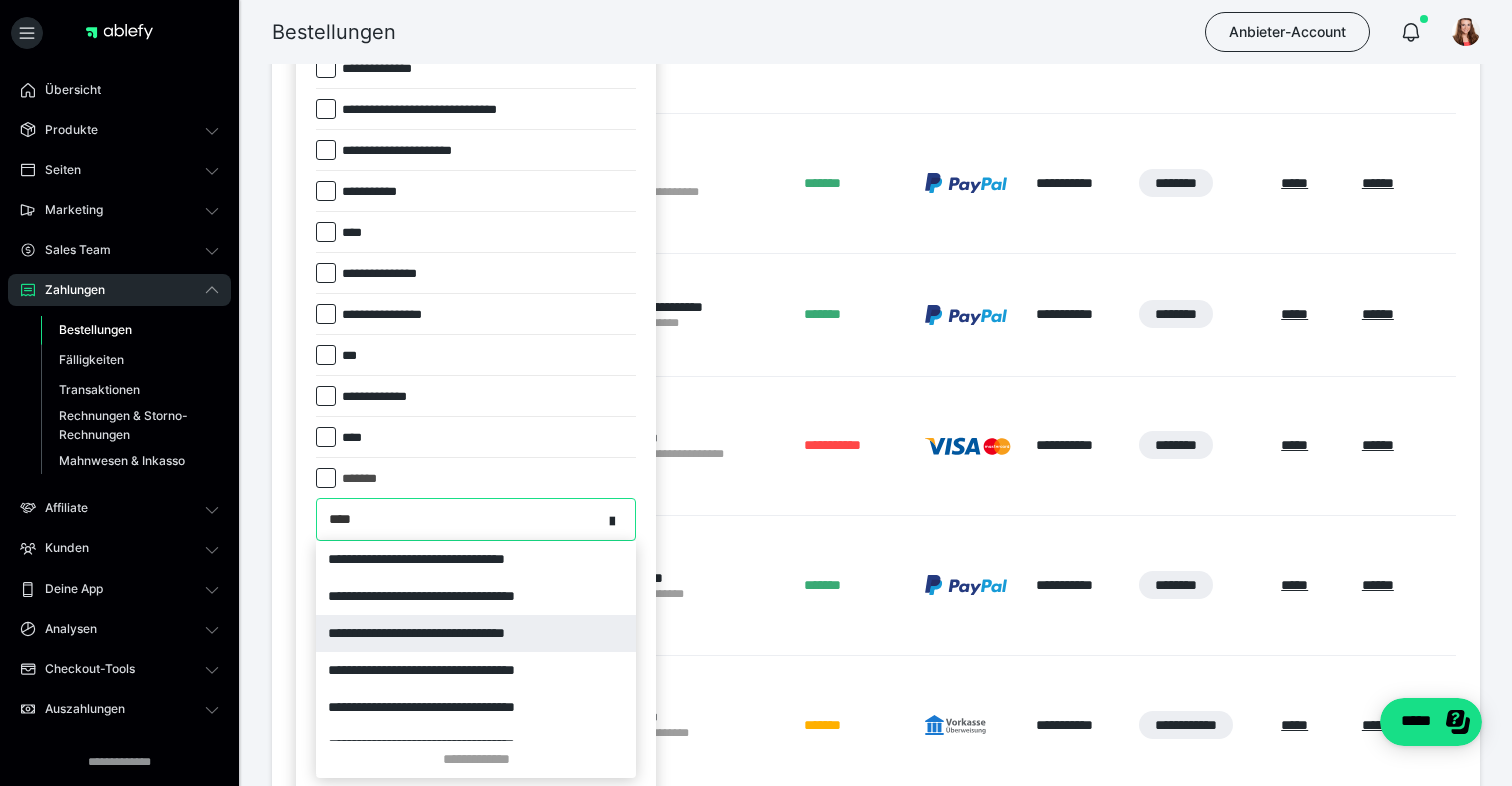 type on "*****" 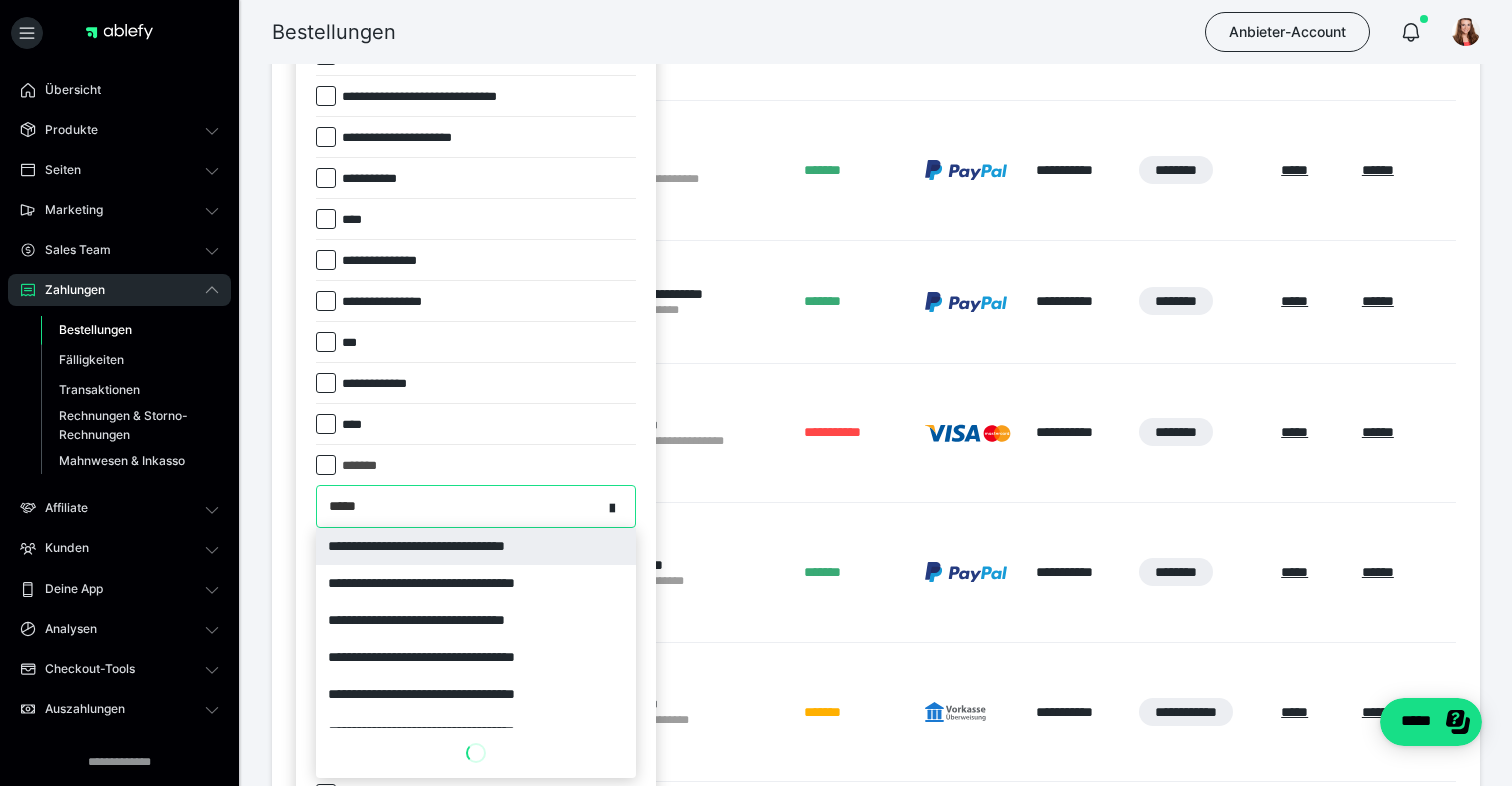 scroll, scrollTop: 475, scrollLeft: 0, axis: vertical 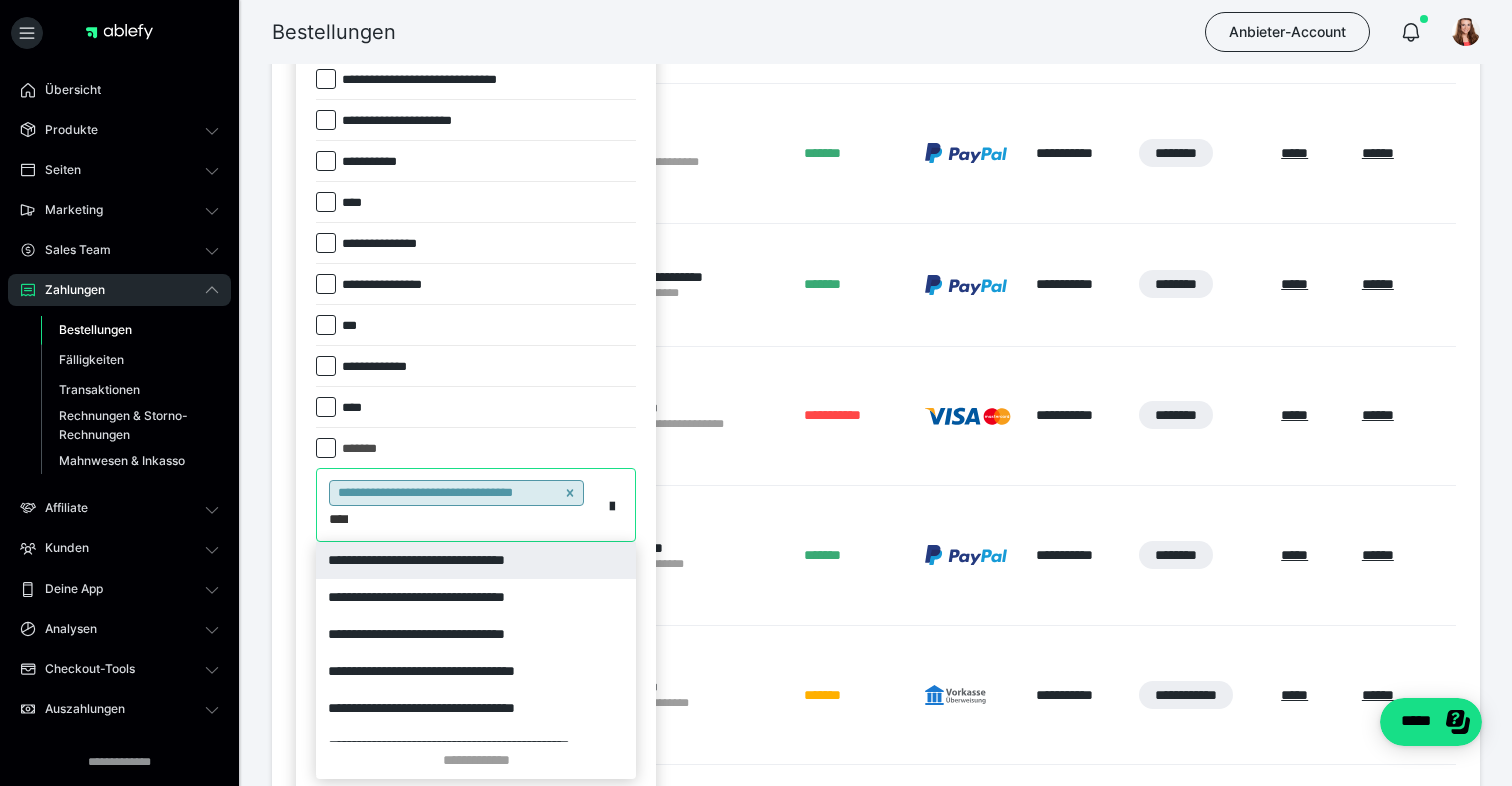 type on "*****" 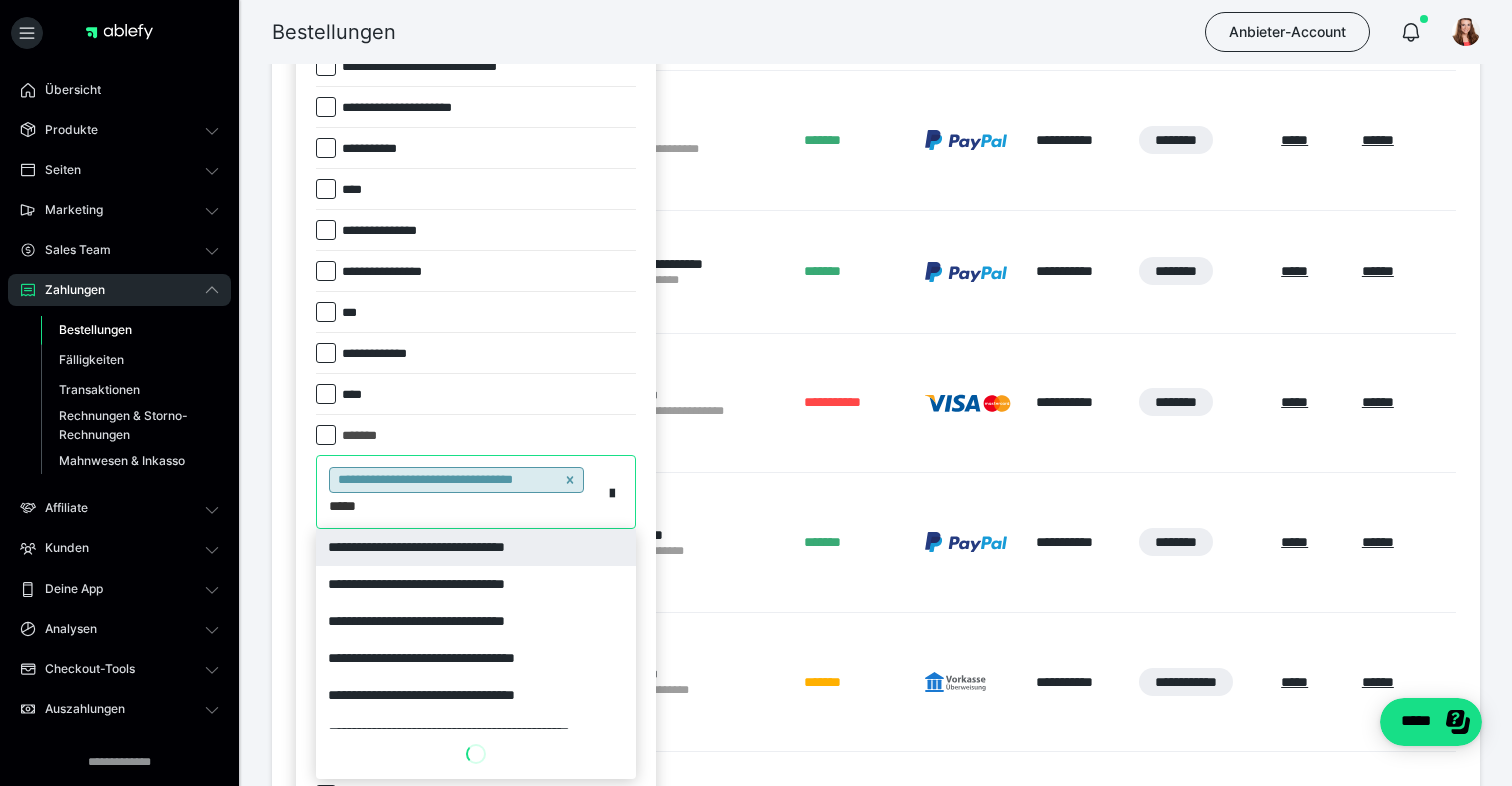 click on "**********" at bounding box center [476, 547] 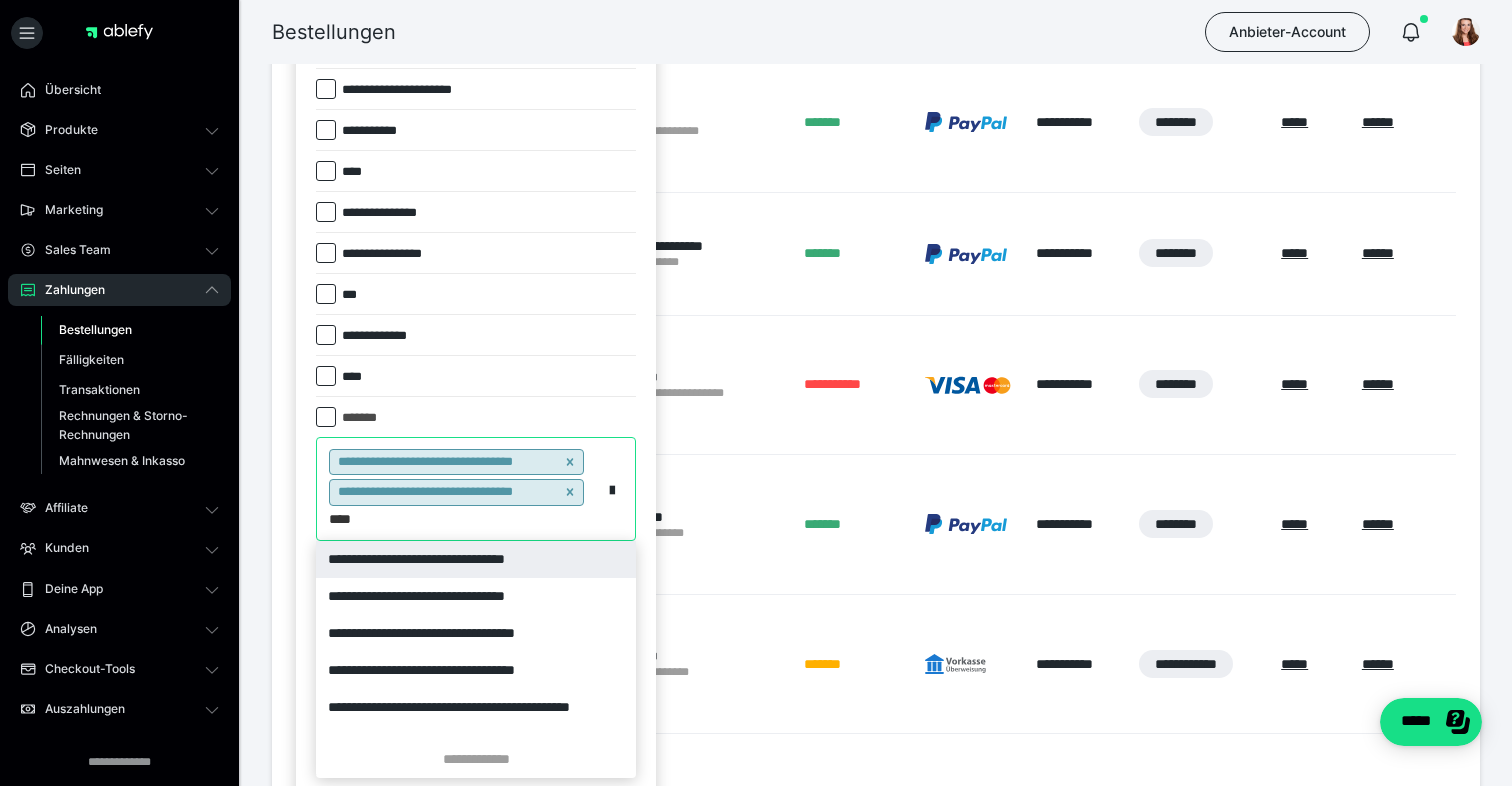 type on "*****" 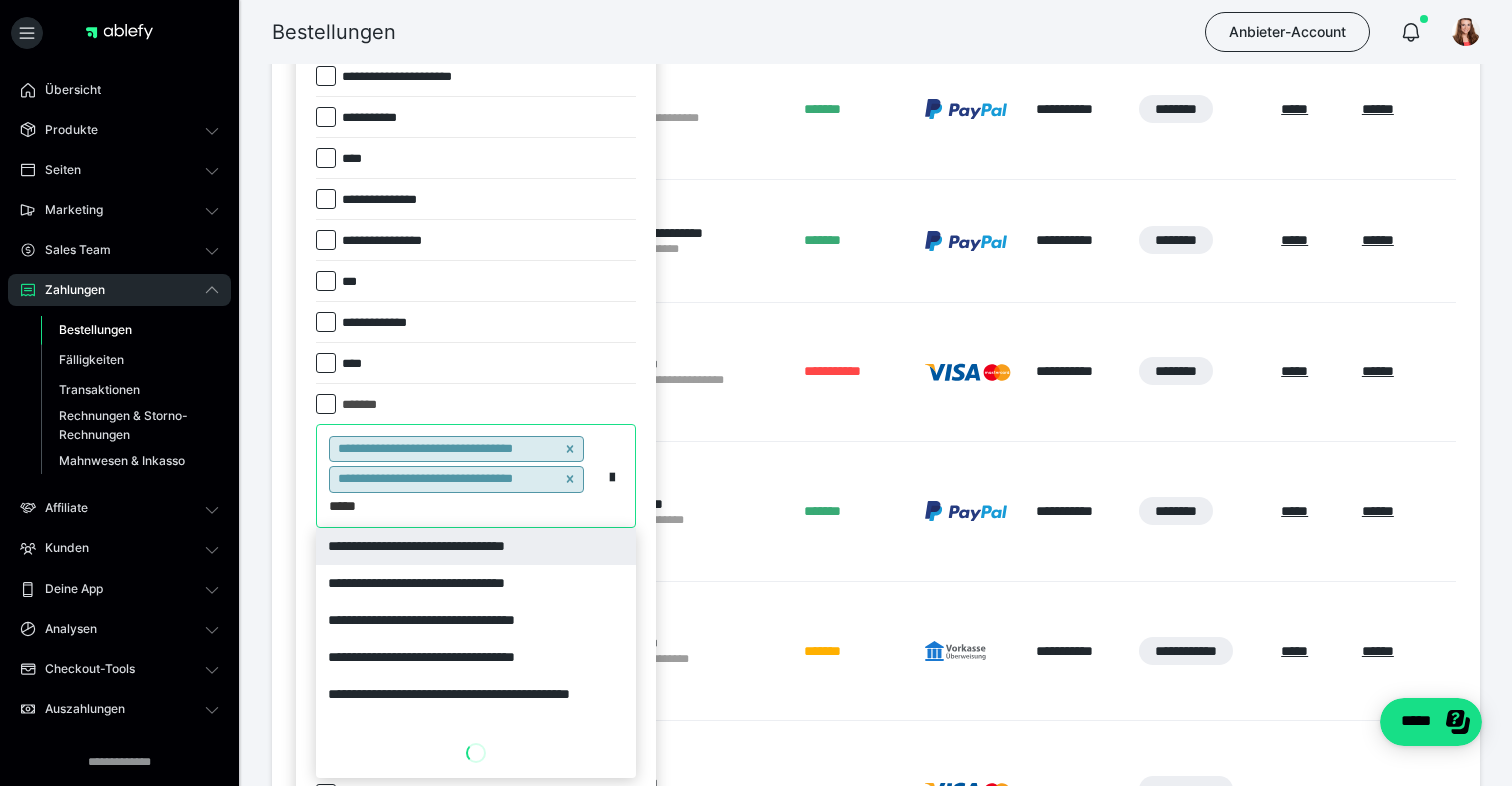 click on "**********" at bounding box center (476, 546) 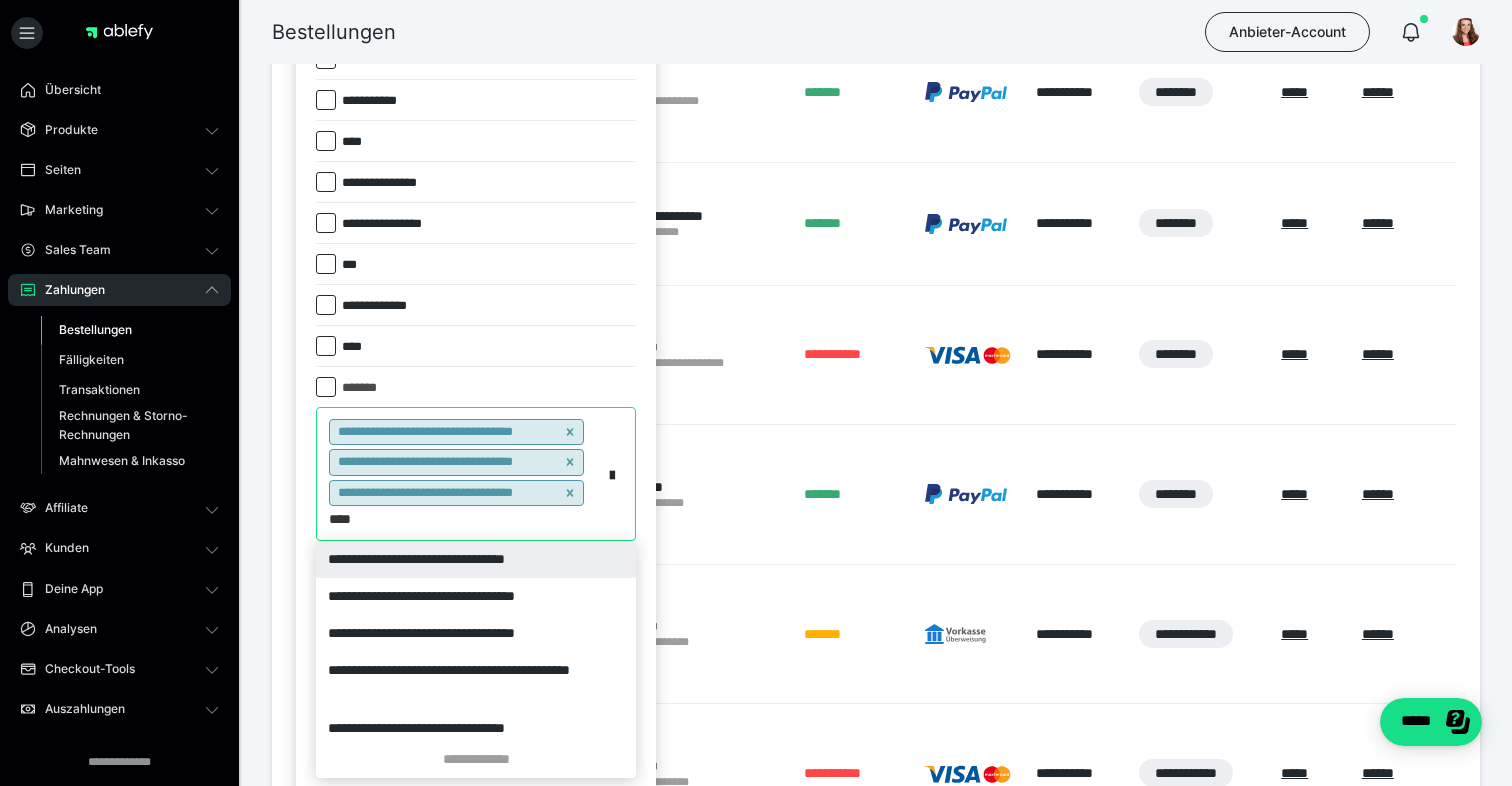 type on "*****" 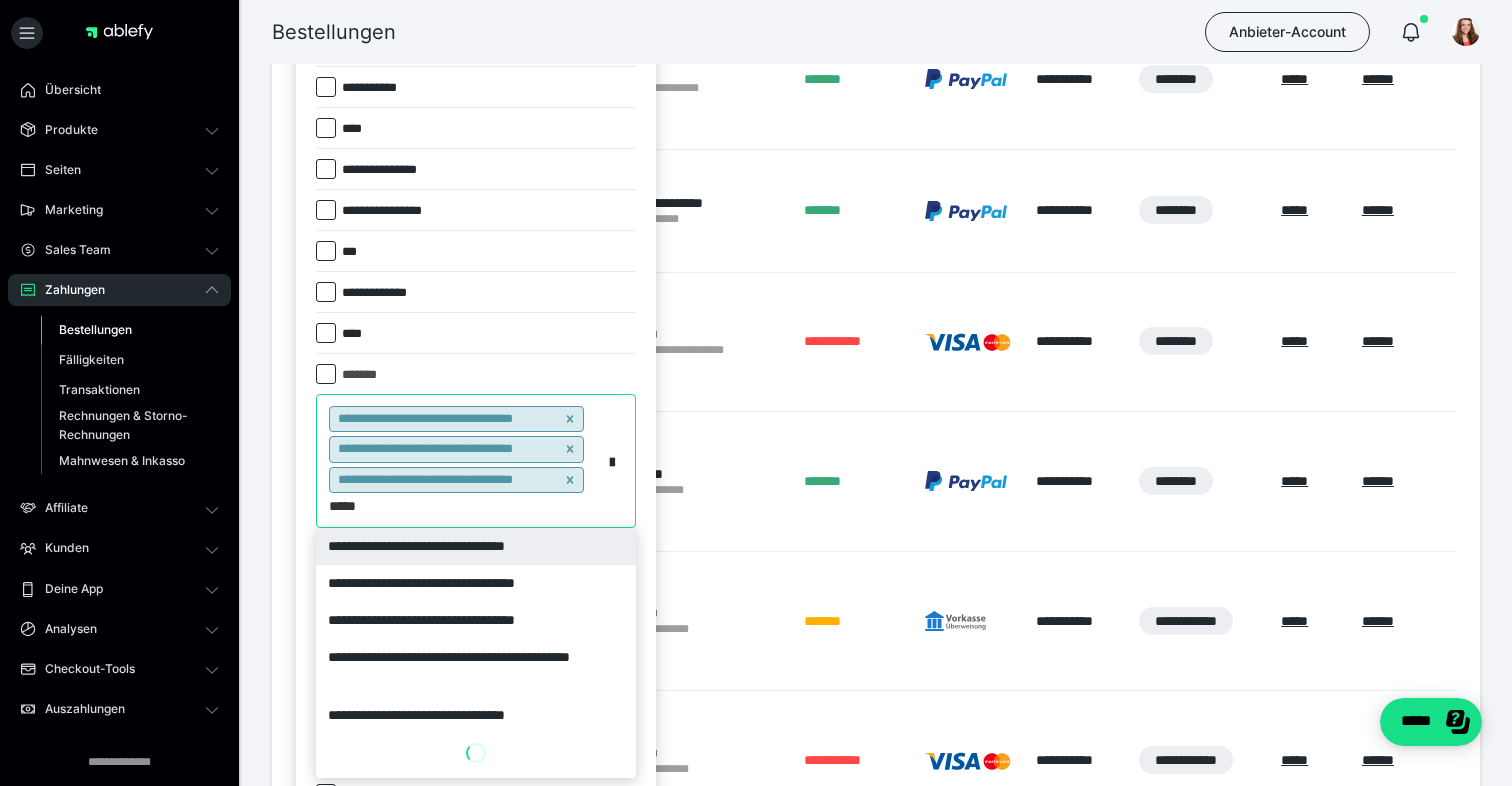 scroll, scrollTop: 566, scrollLeft: 0, axis: vertical 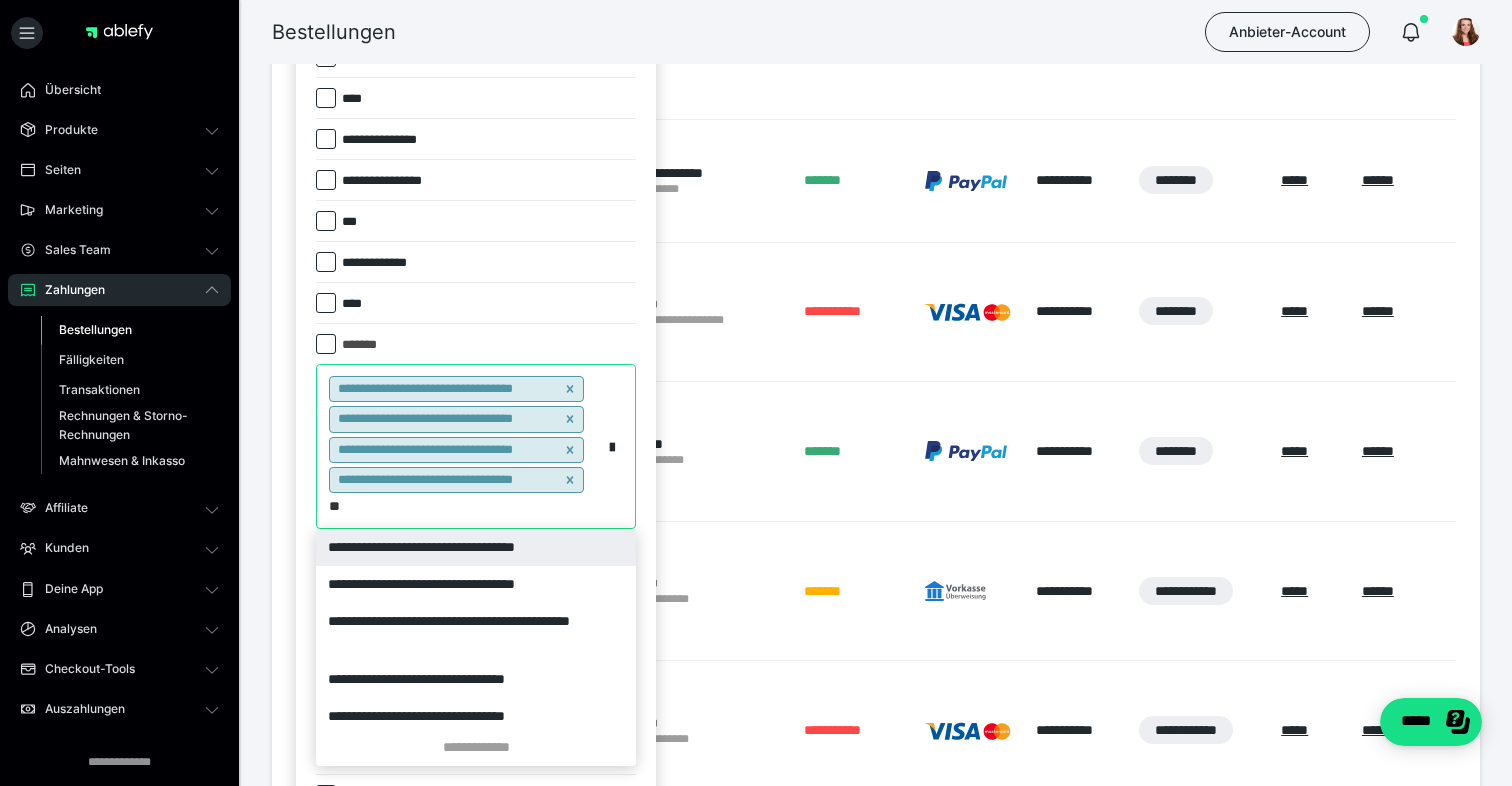 type on "*" 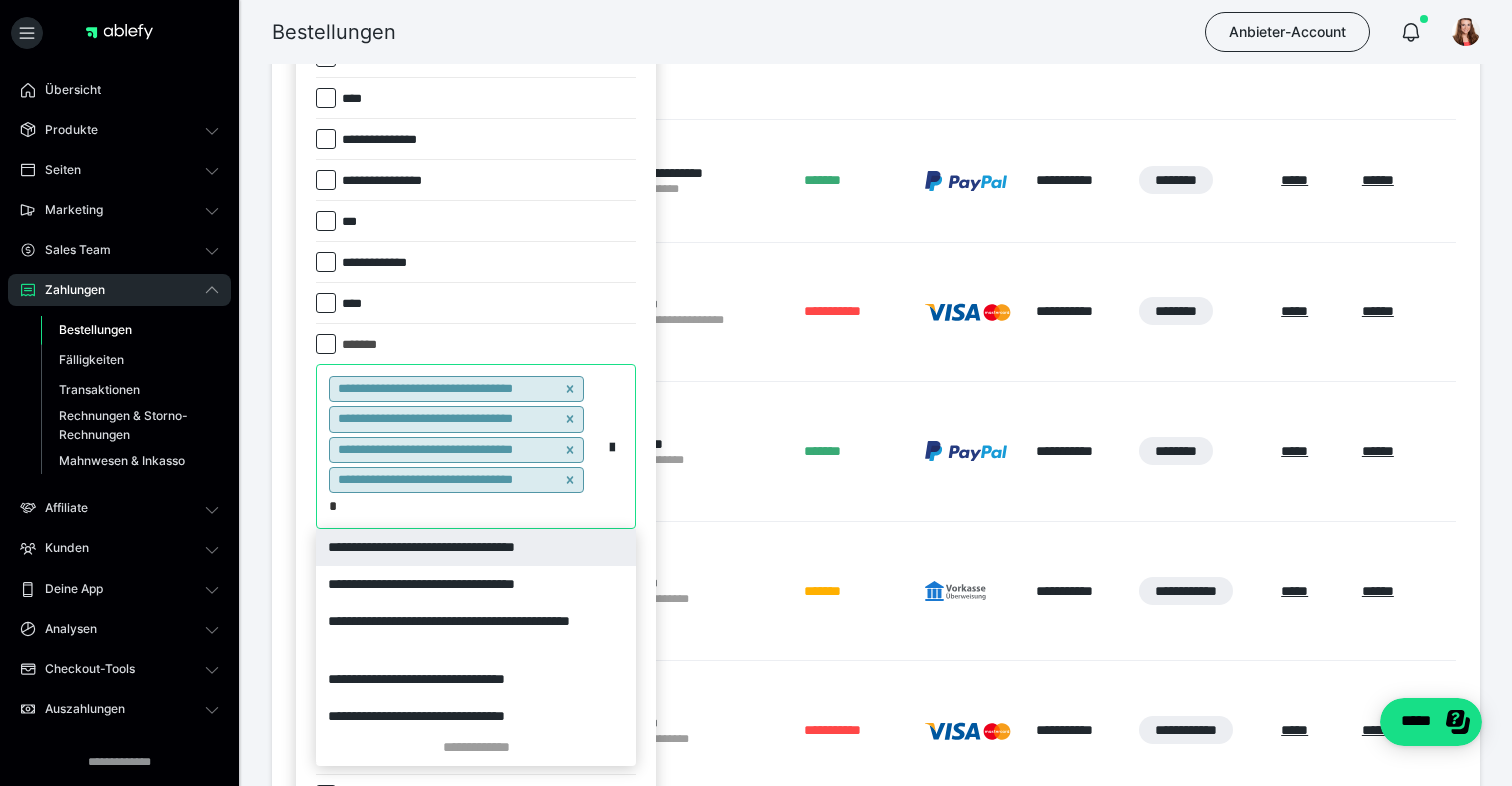type 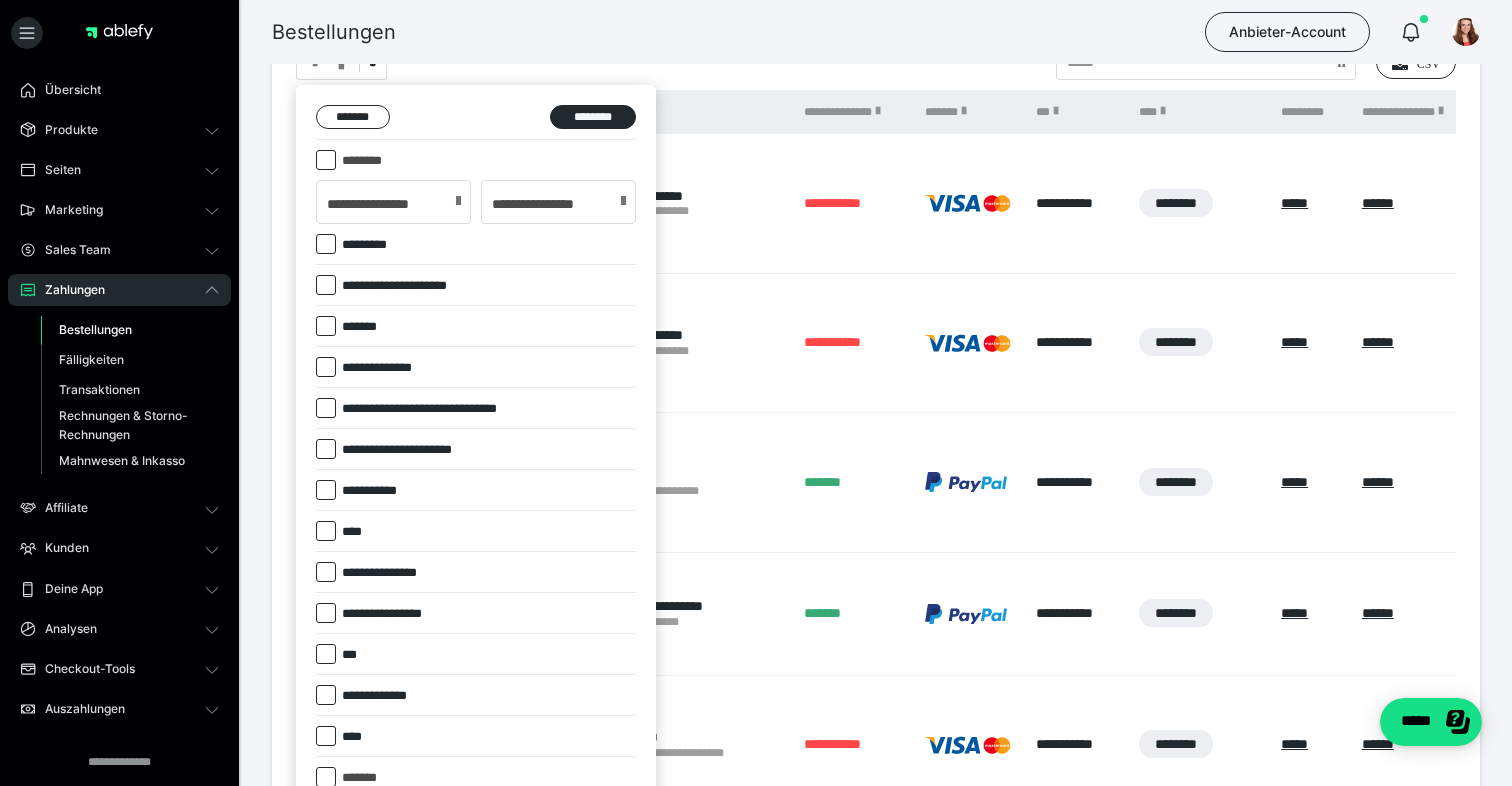 scroll, scrollTop: 0, scrollLeft: 0, axis: both 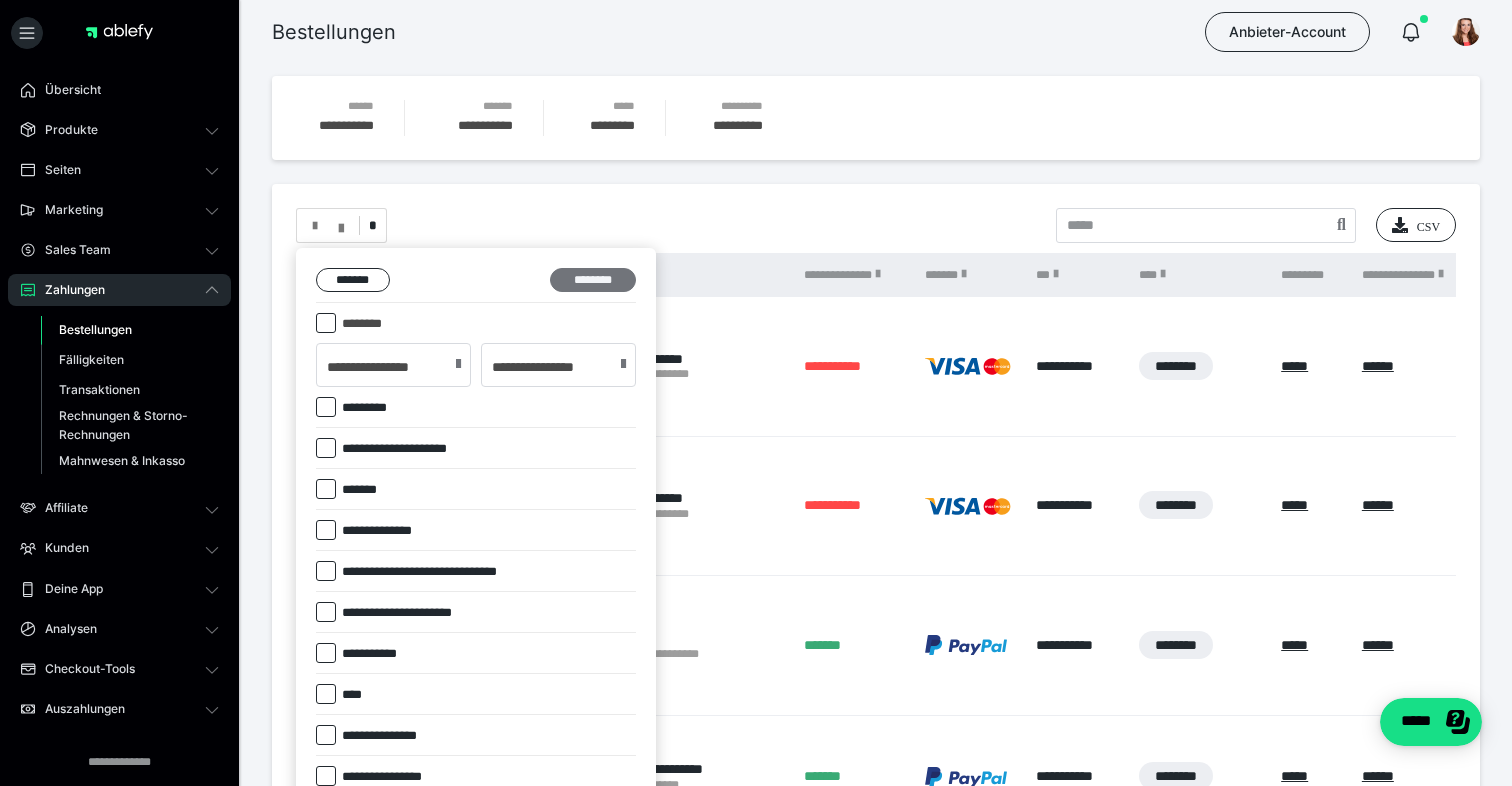 click on "********" at bounding box center [593, 280] 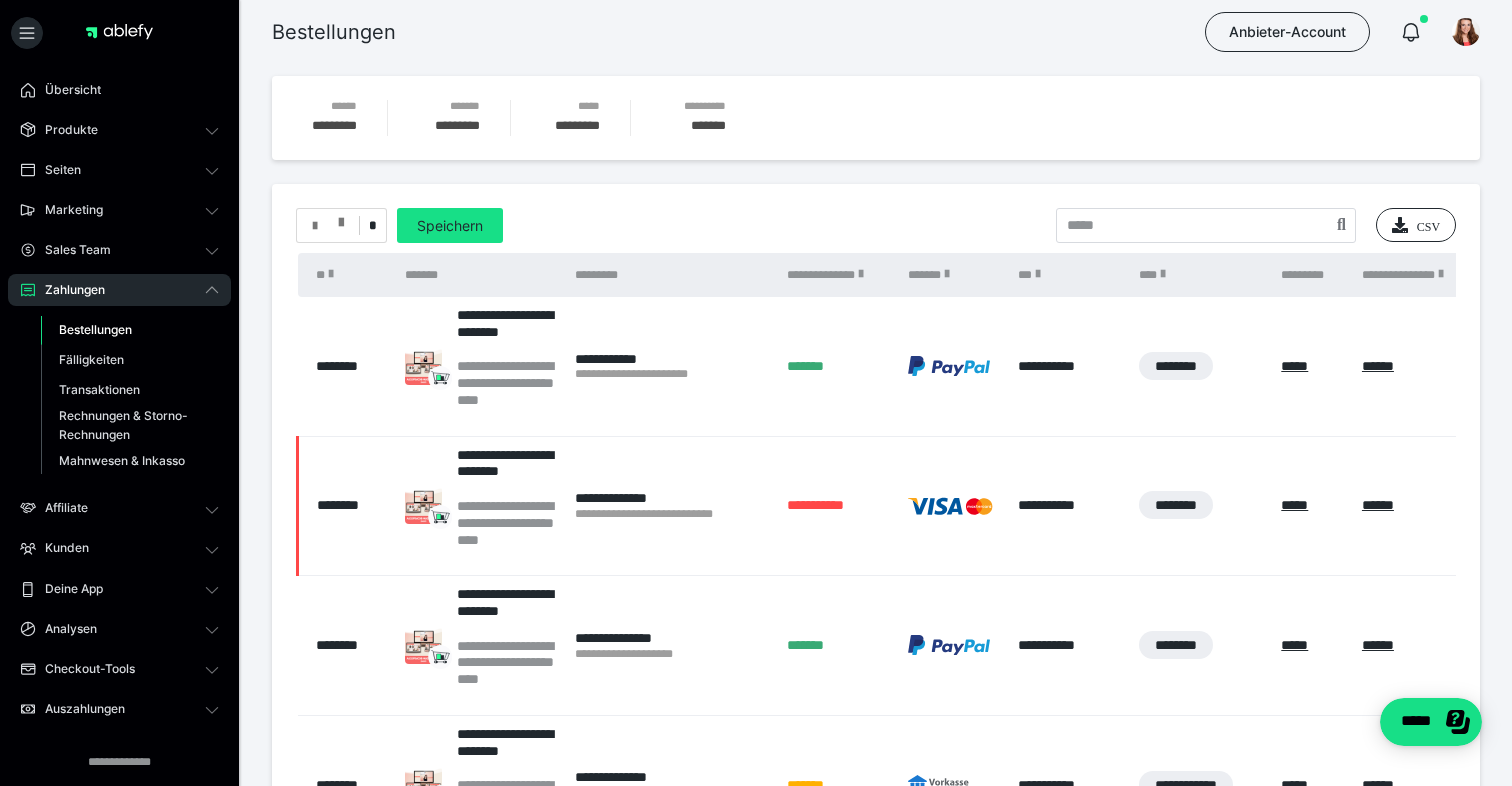 click at bounding box center (328, 226) 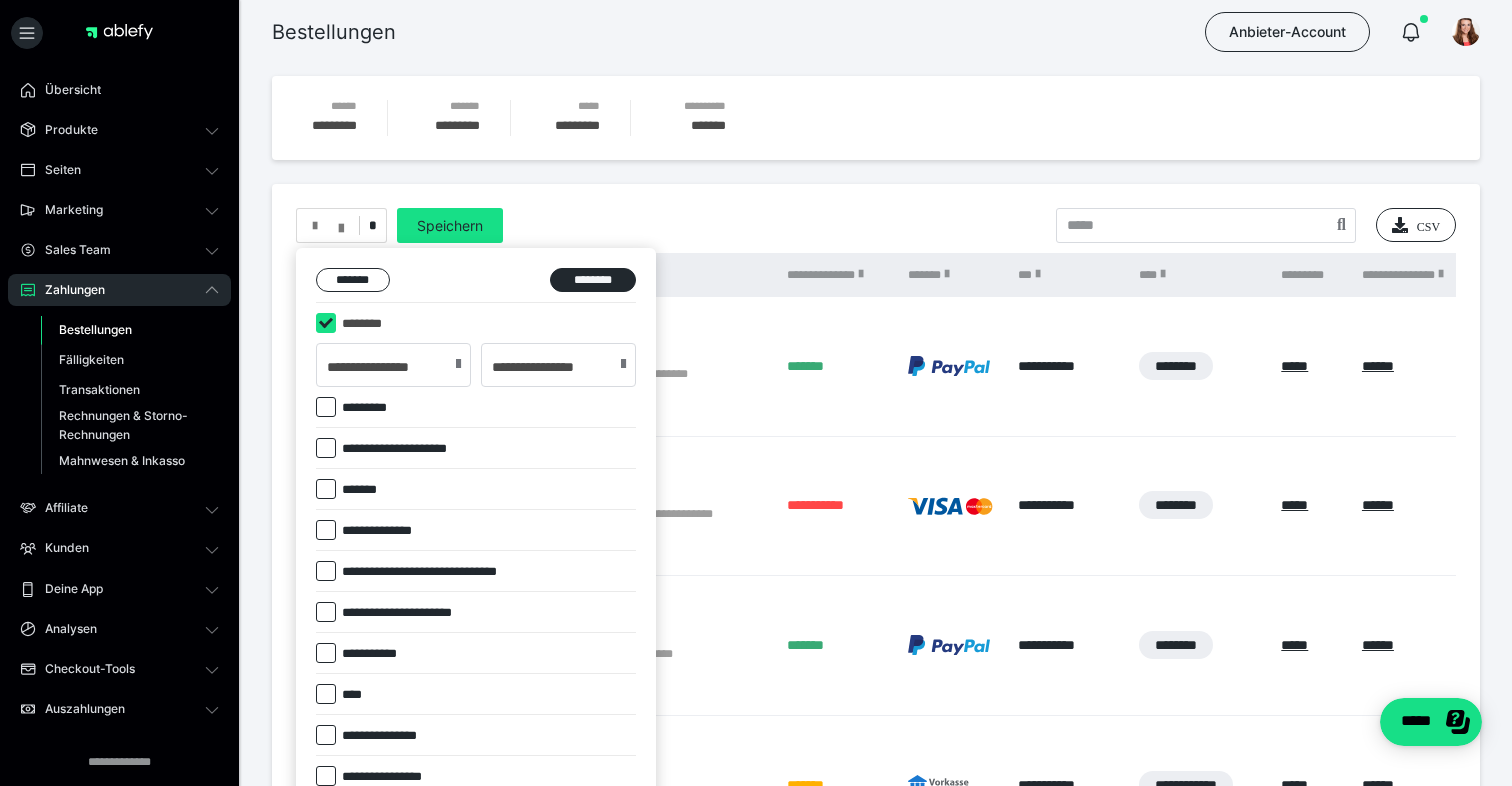 click at bounding box center [326, 530] 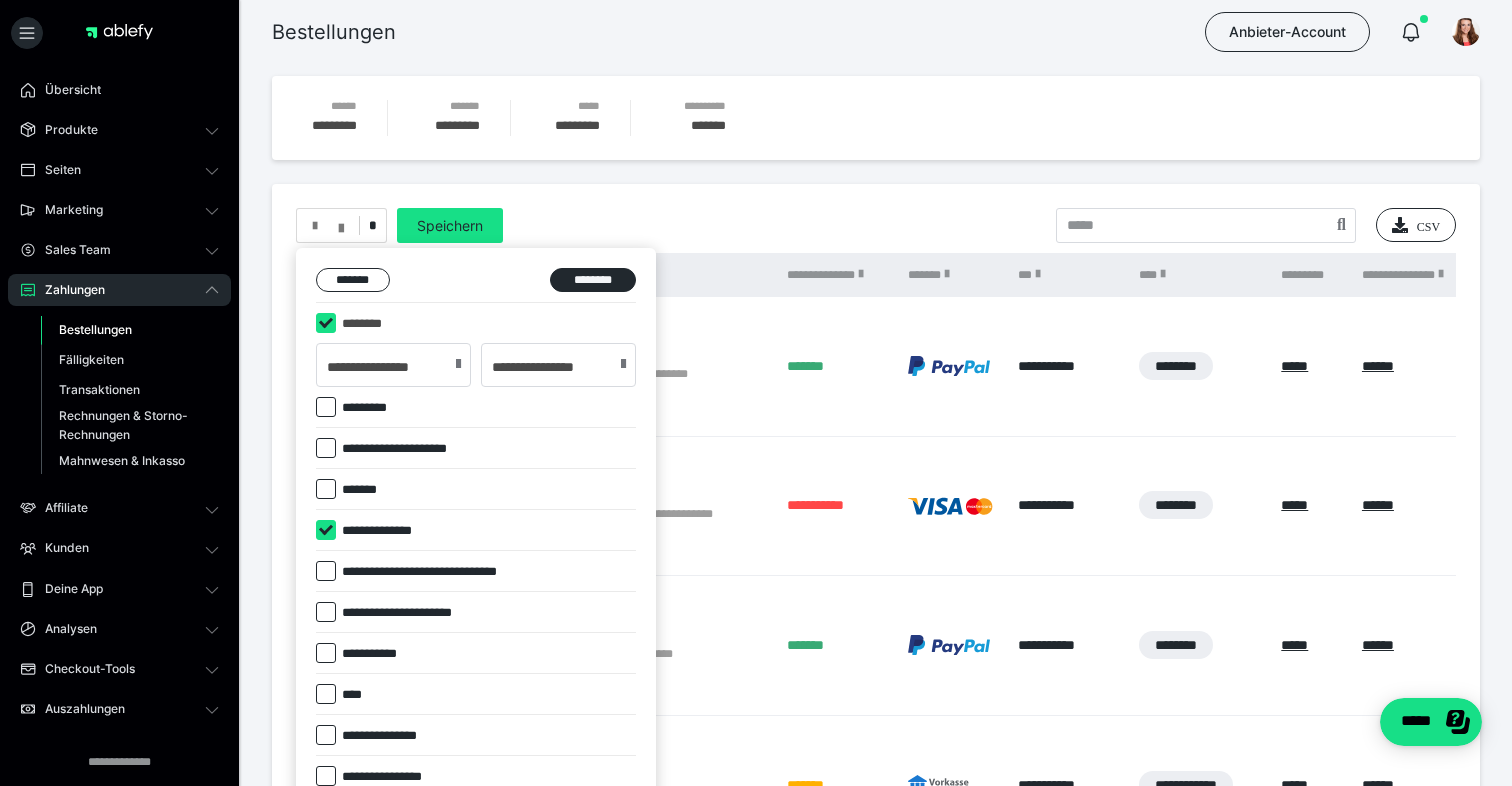 checkbox on "****" 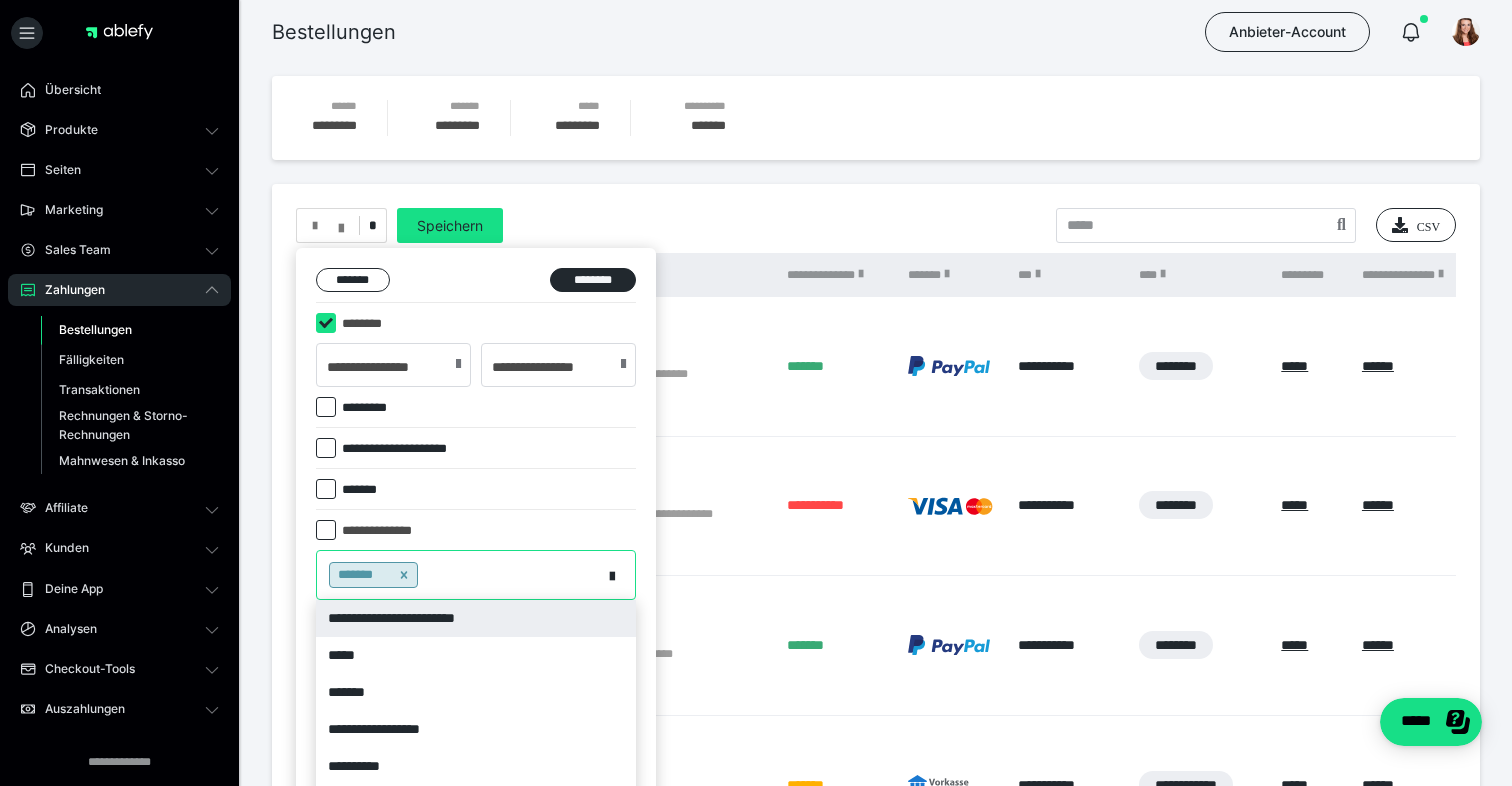 click on "*******" at bounding box center (459, 575) 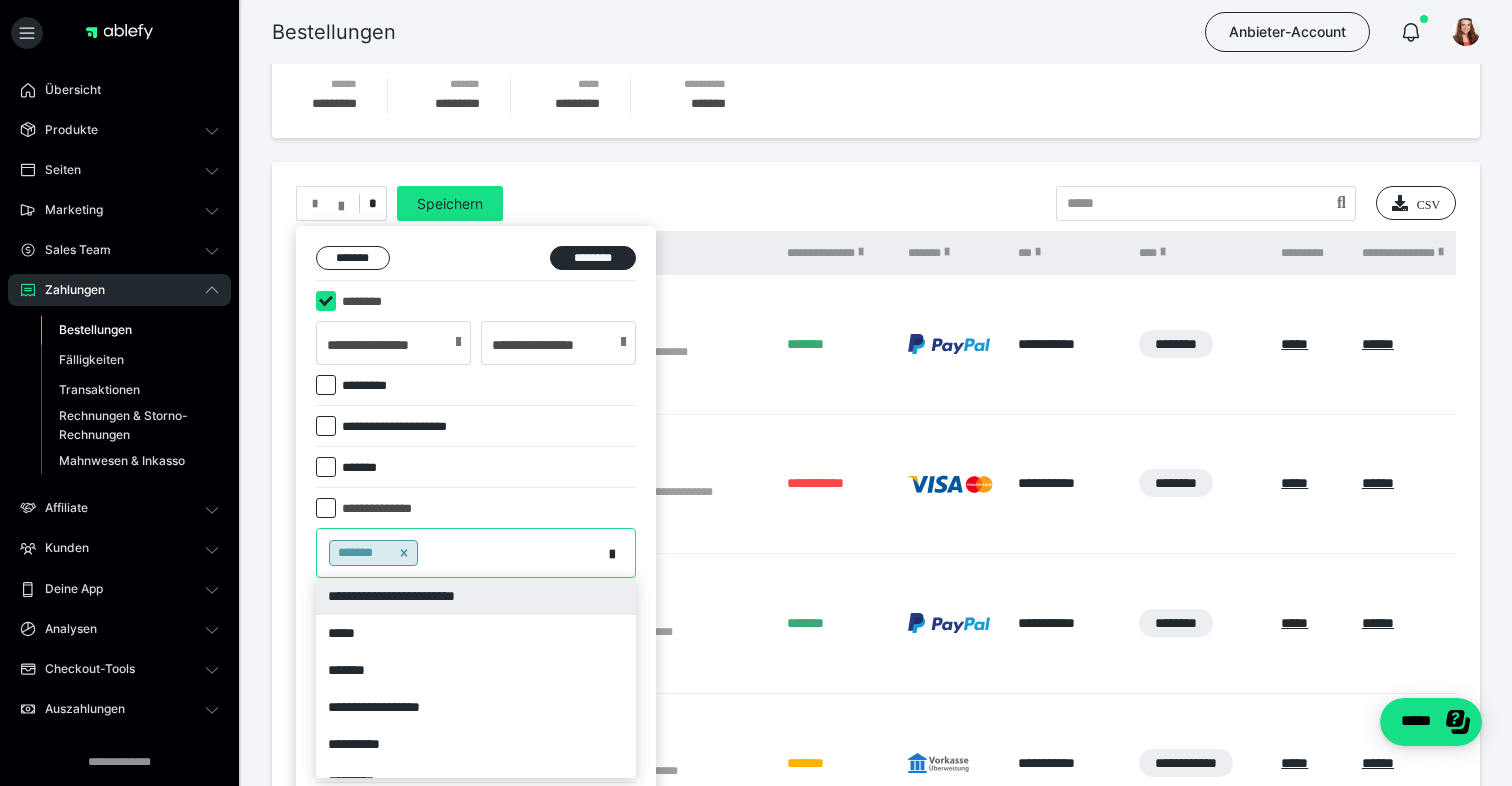 click on "**********" at bounding box center (476, 596) 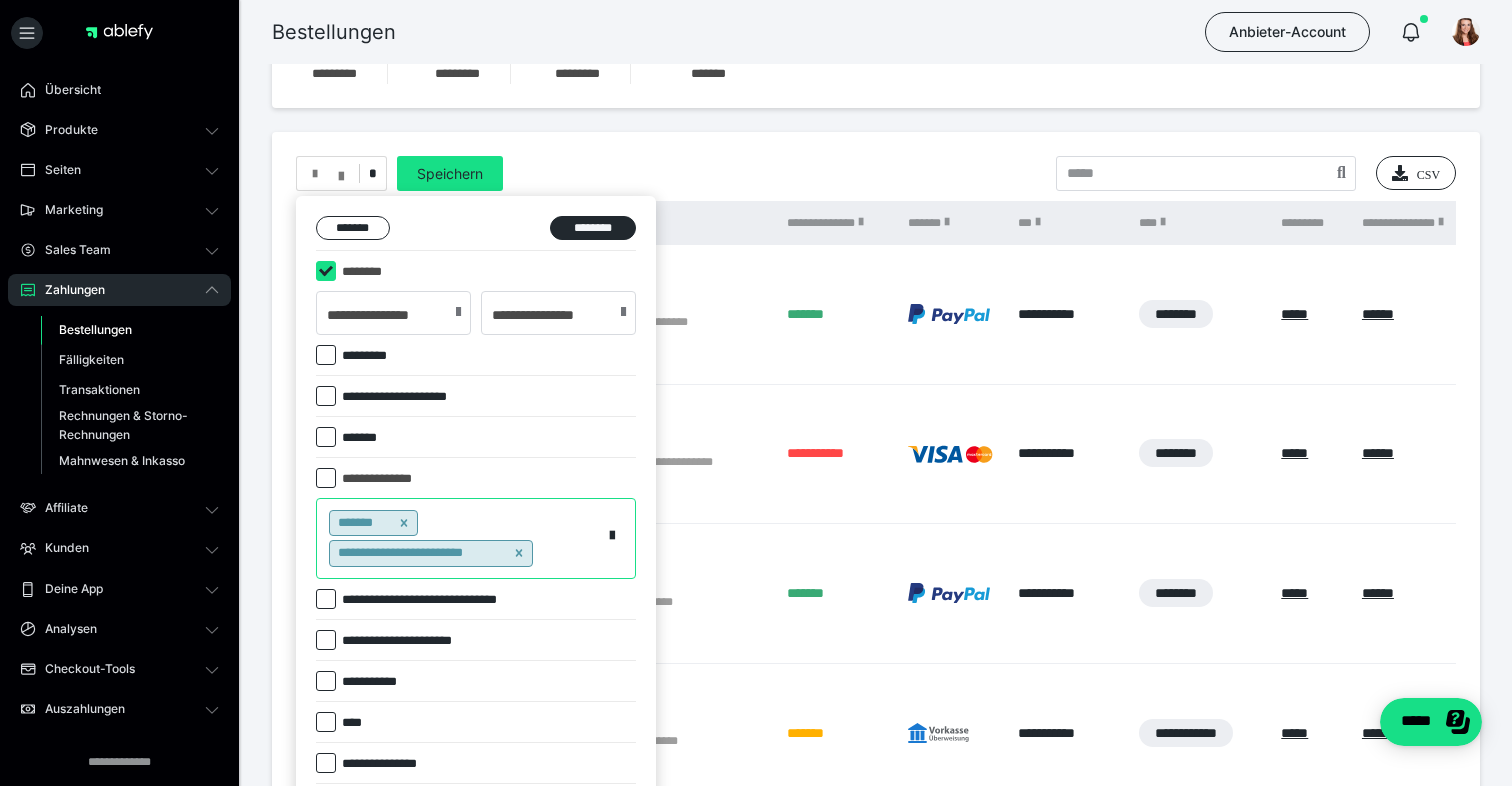 click on "**********" at bounding box center [476, 538] 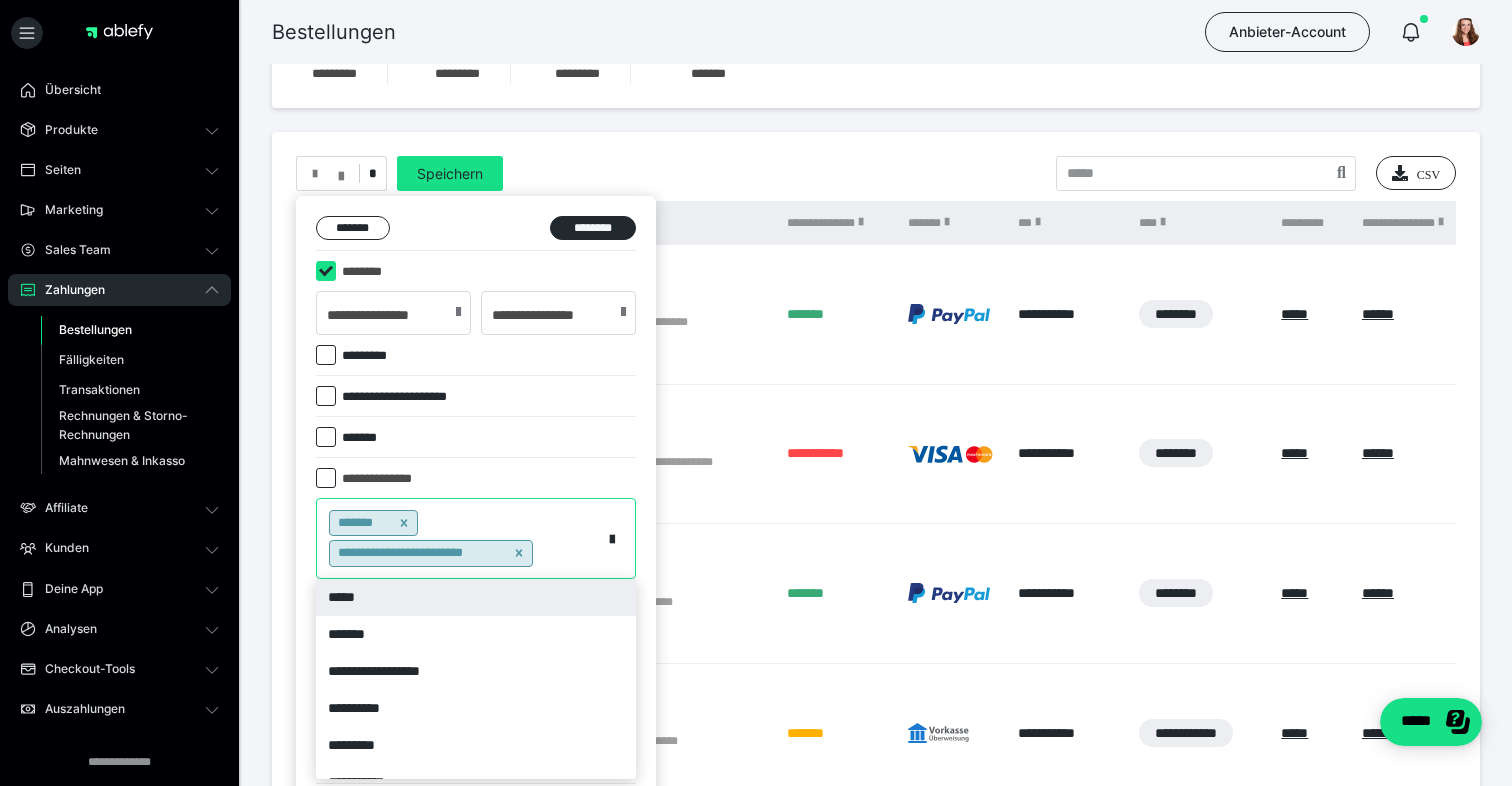 click on "*****" at bounding box center (476, 597) 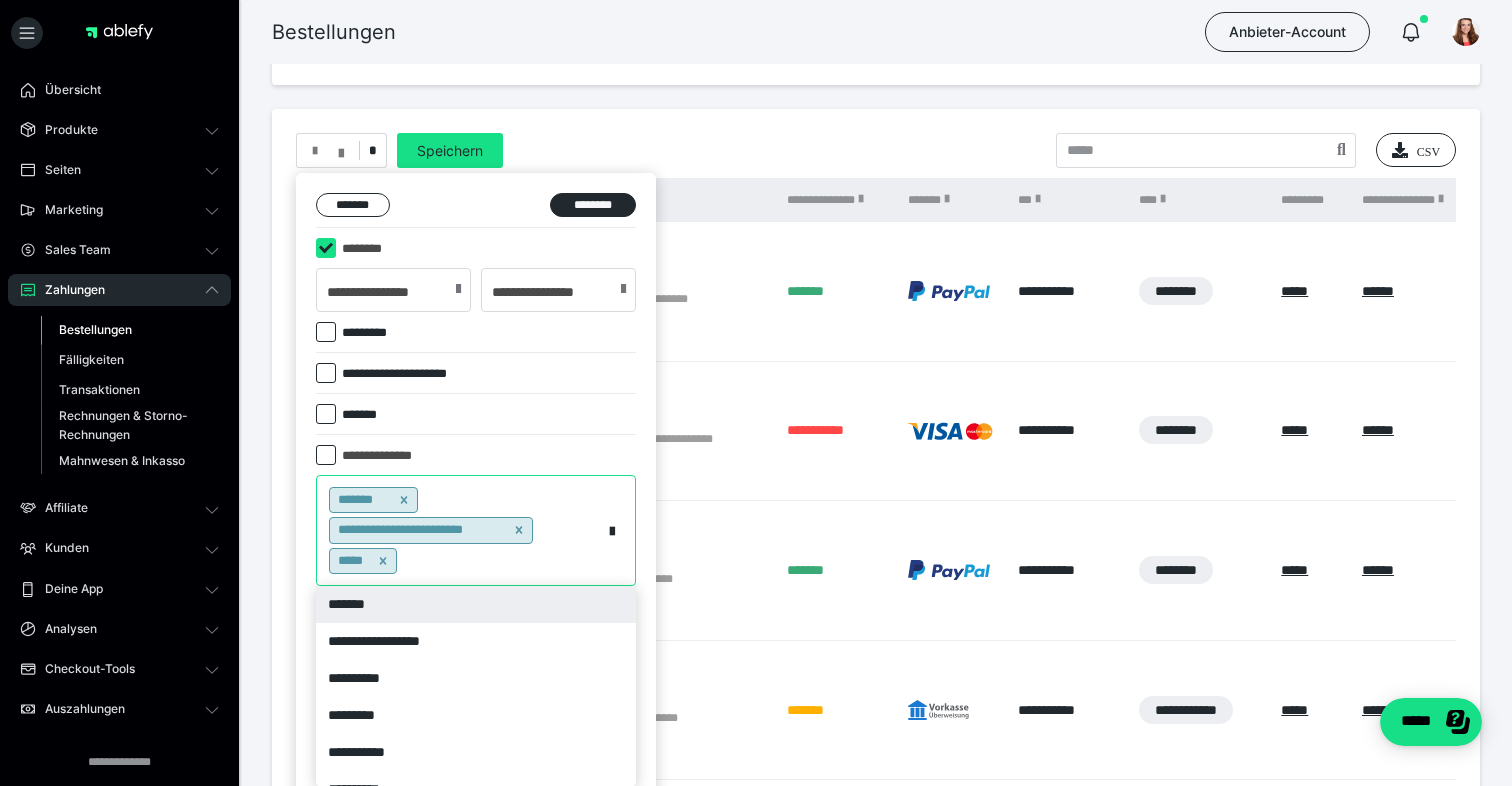 click on "**********" at bounding box center [476, 530] 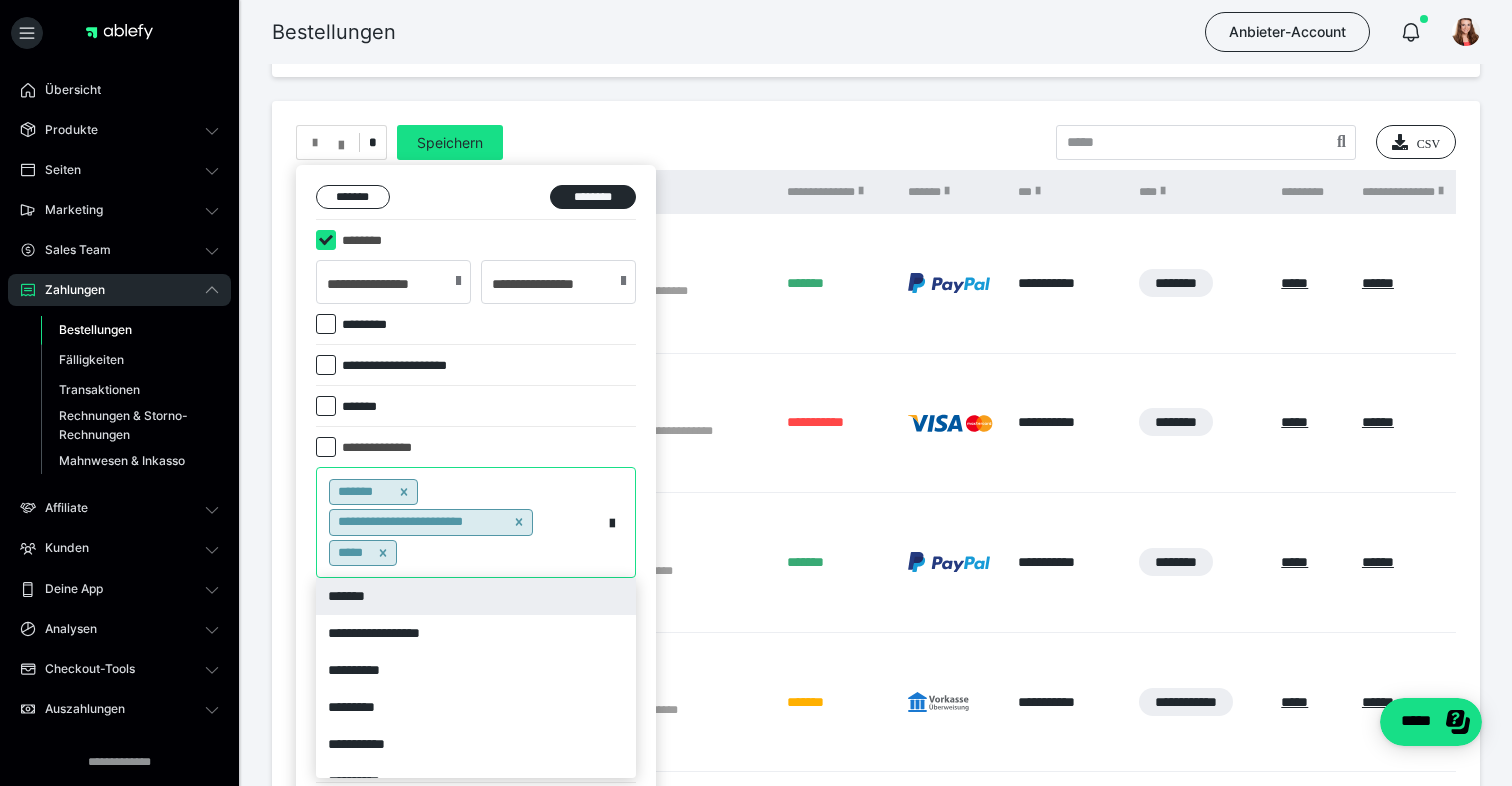 click on "*******" at bounding box center (476, 596) 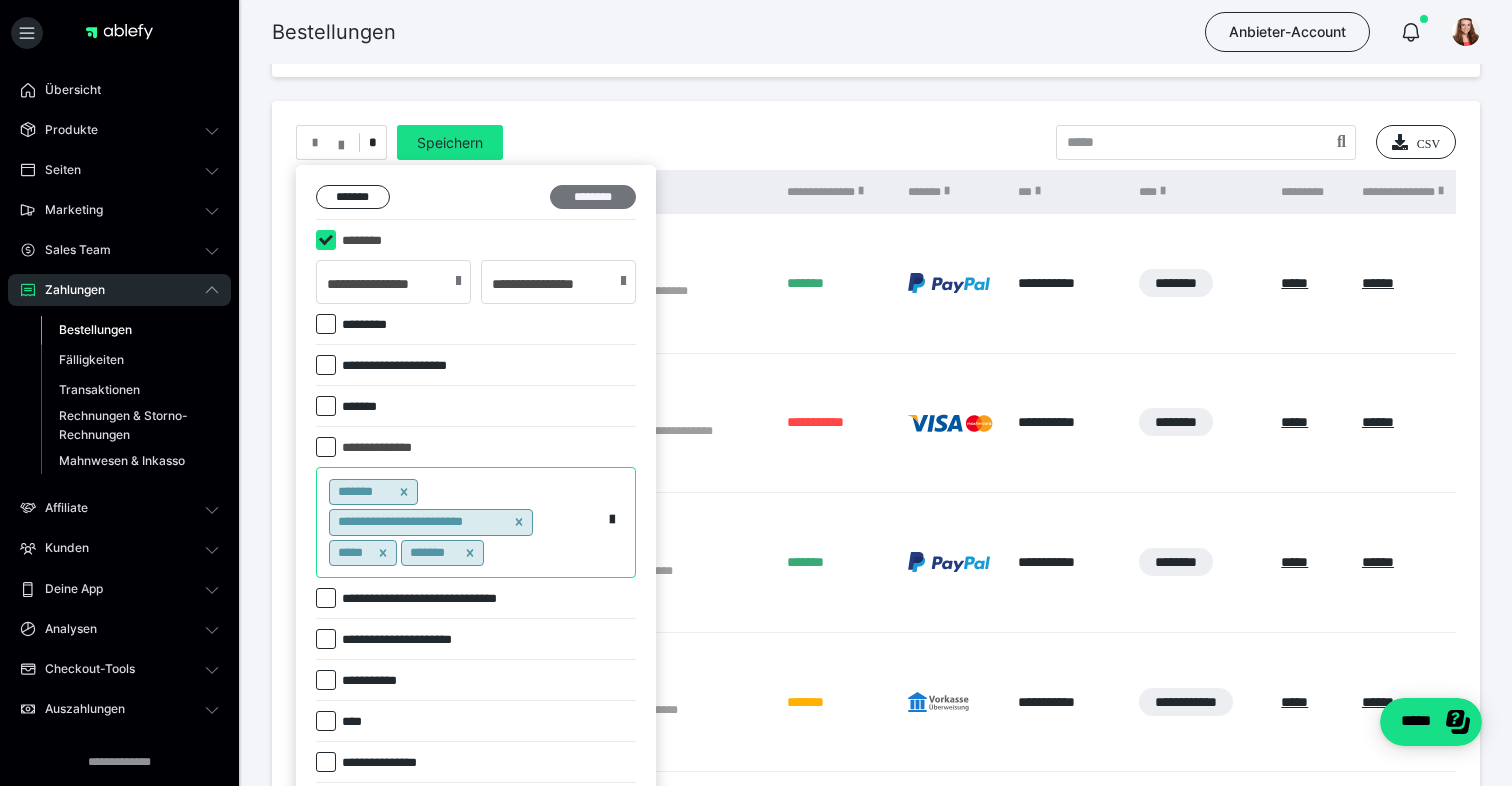 click on "********" at bounding box center [593, 197] 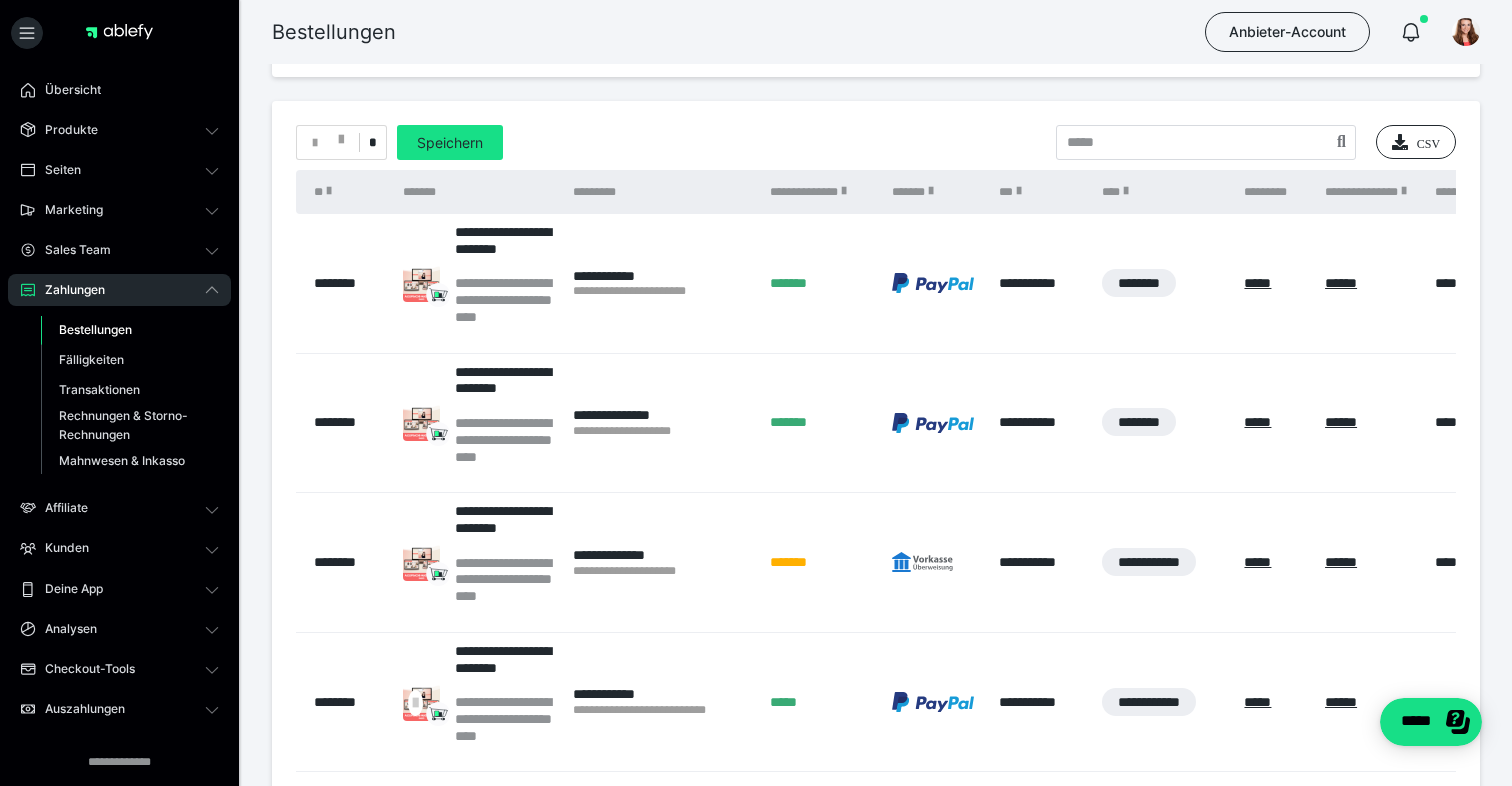scroll, scrollTop: 1021, scrollLeft: 0, axis: vertical 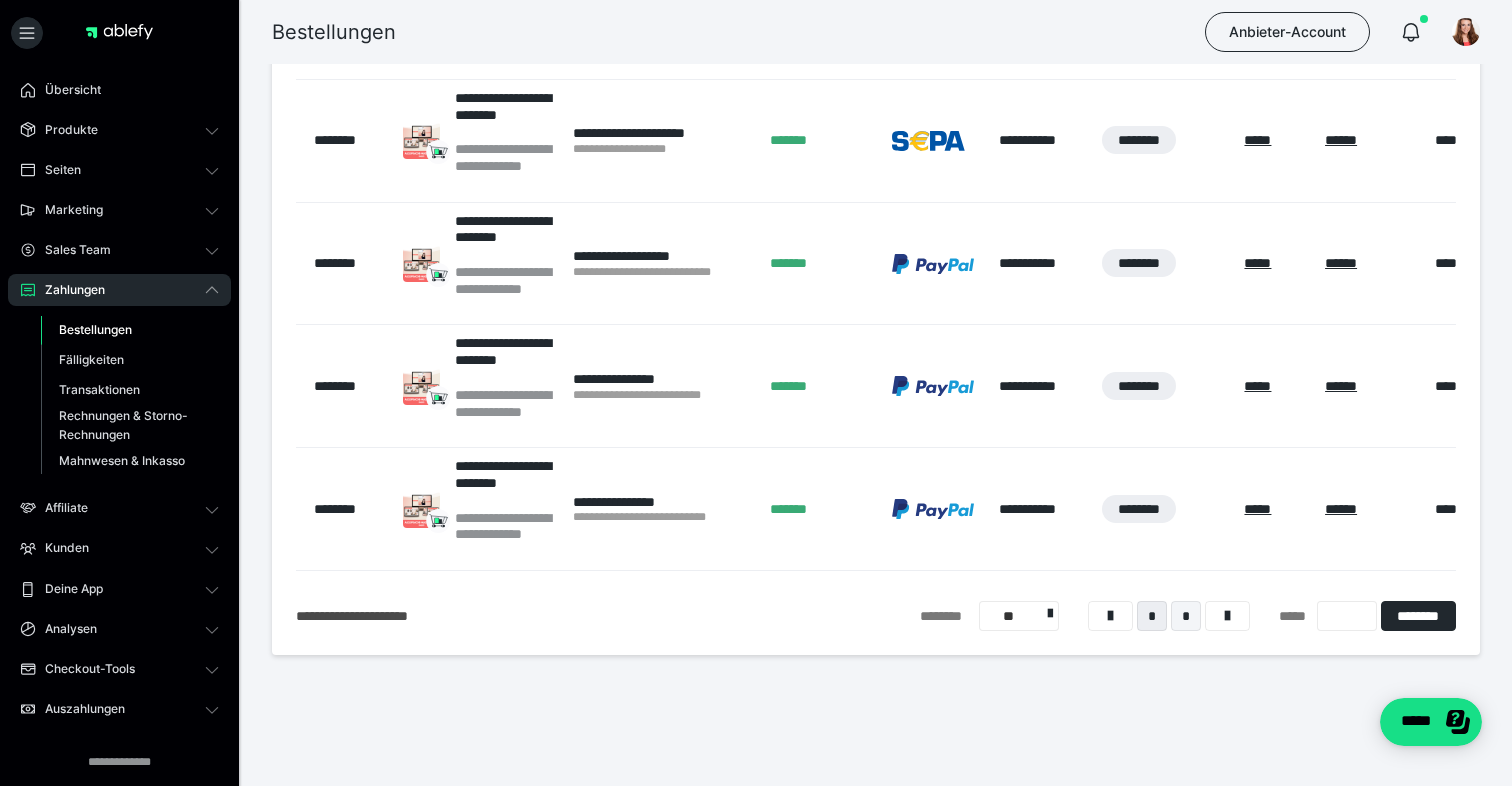 click on "*" at bounding box center [1186, 616] 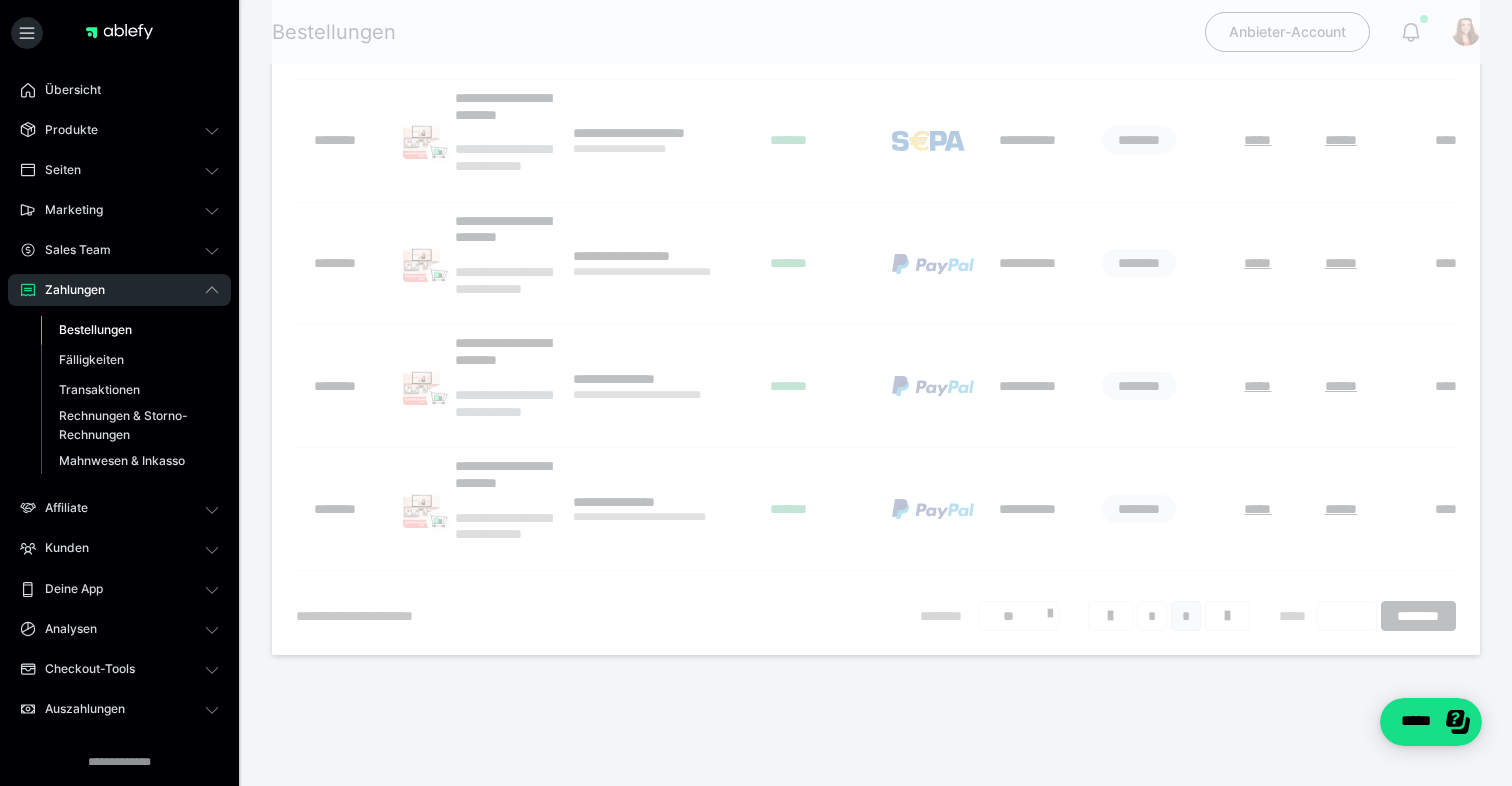 scroll, scrollTop: 124, scrollLeft: 0, axis: vertical 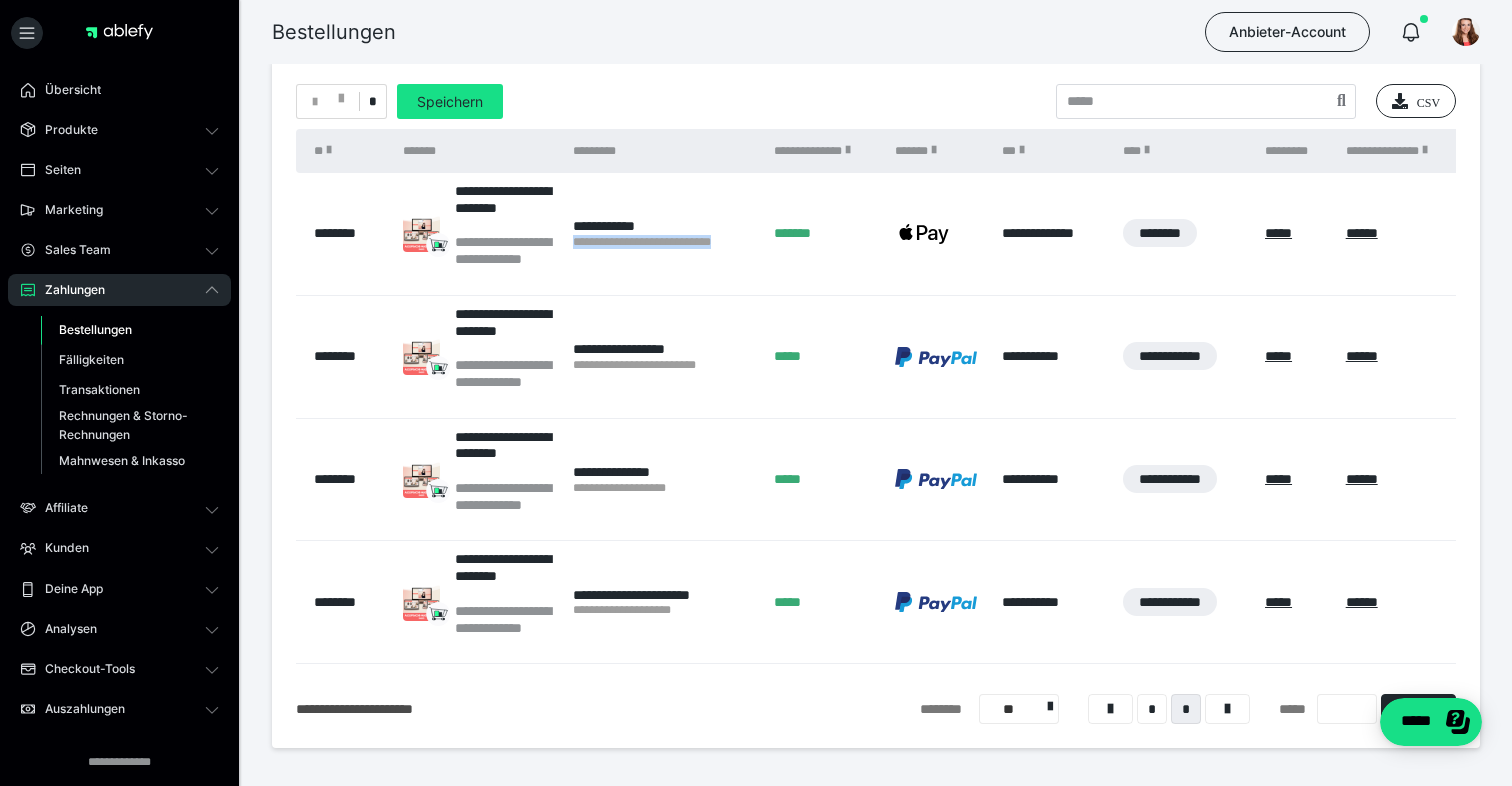 drag, startPoint x: 573, startPoint y: 243, endPoint x: 752, endPoint y: 240, distance: 179.02513 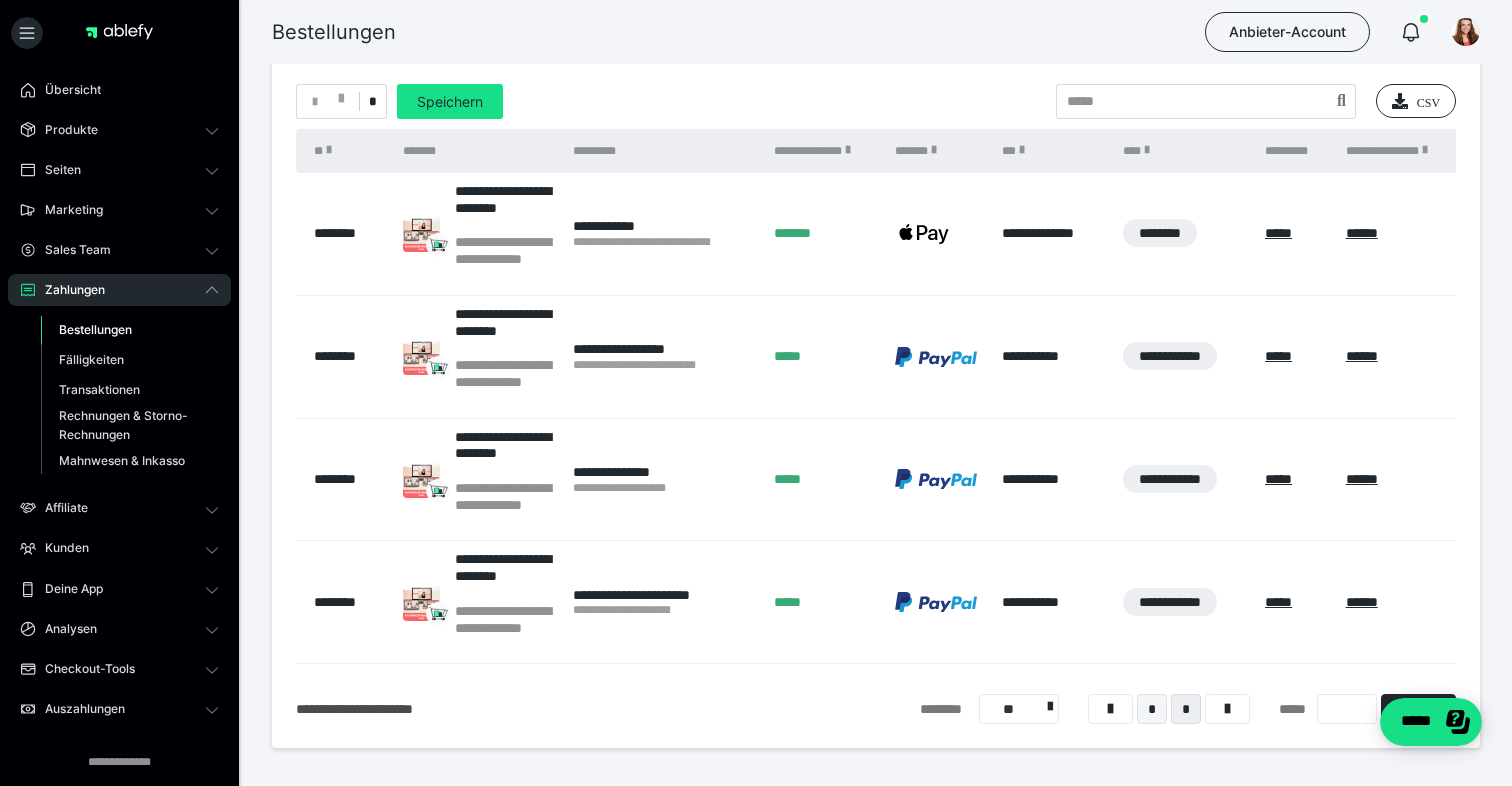 click on "*" at bounding box center (1152, 709) 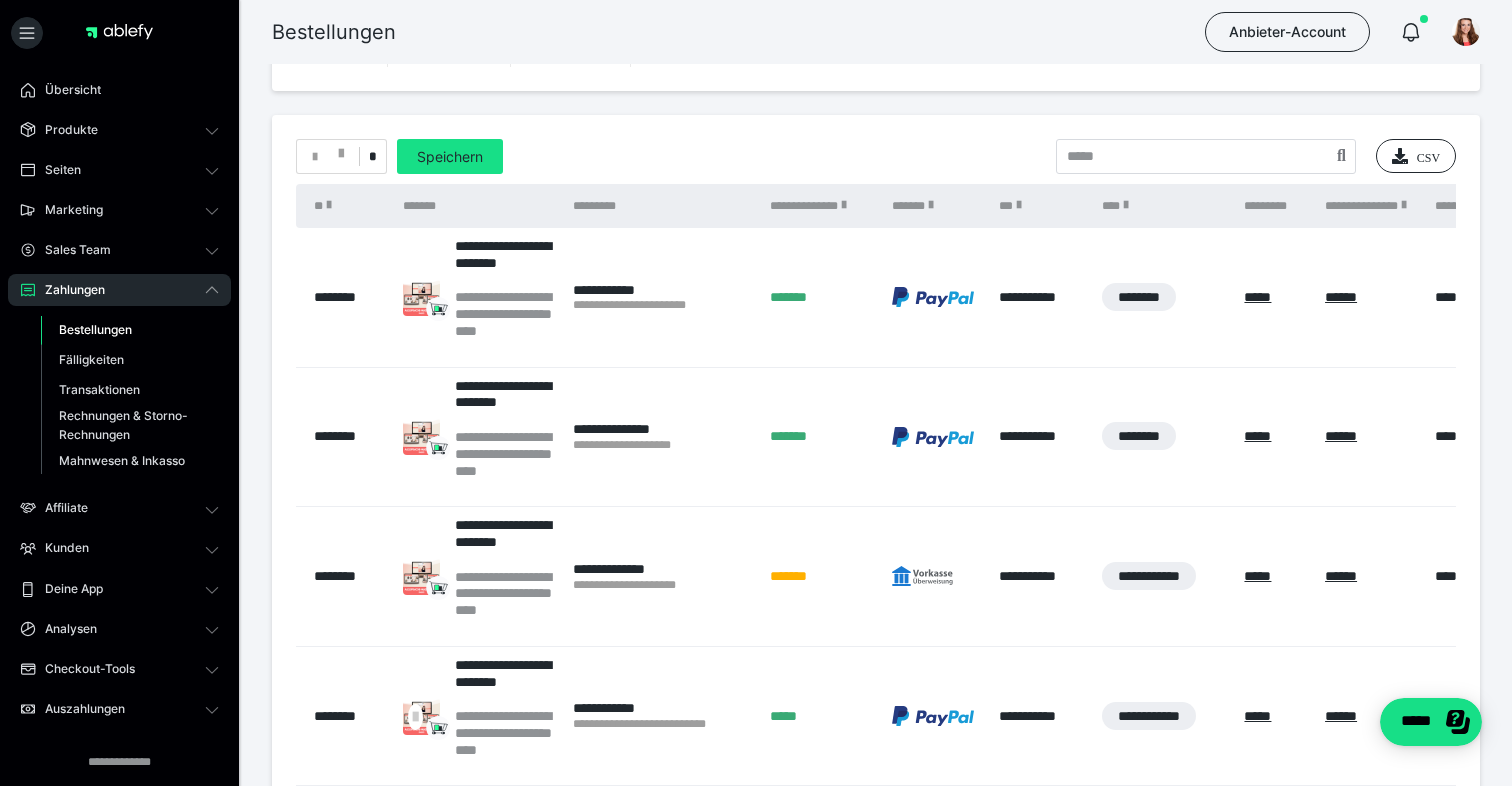 scroll, scrollTop: 0, scrollLeft: 0, axis: both 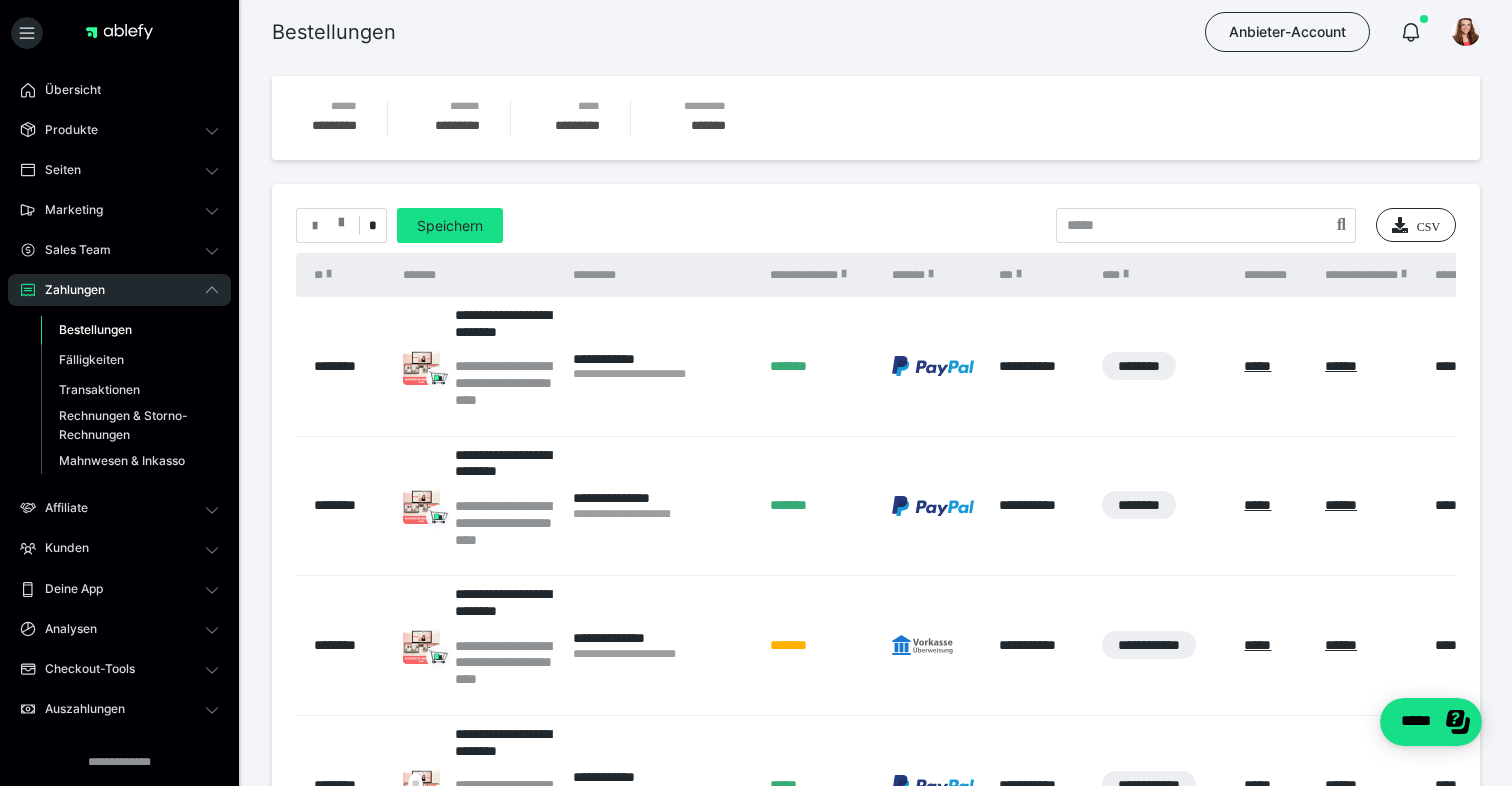 click at bounding box center (328, 226) 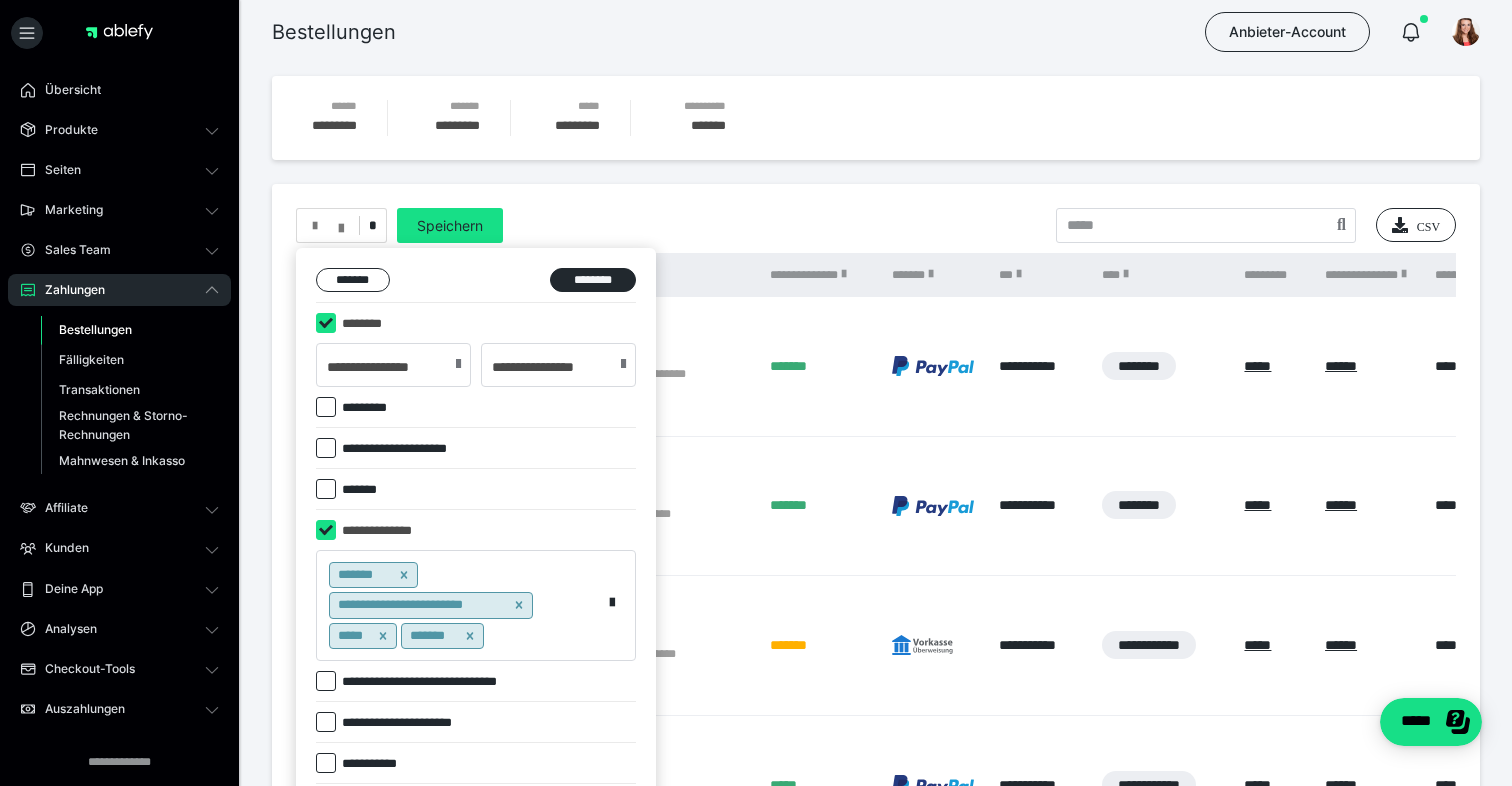 click 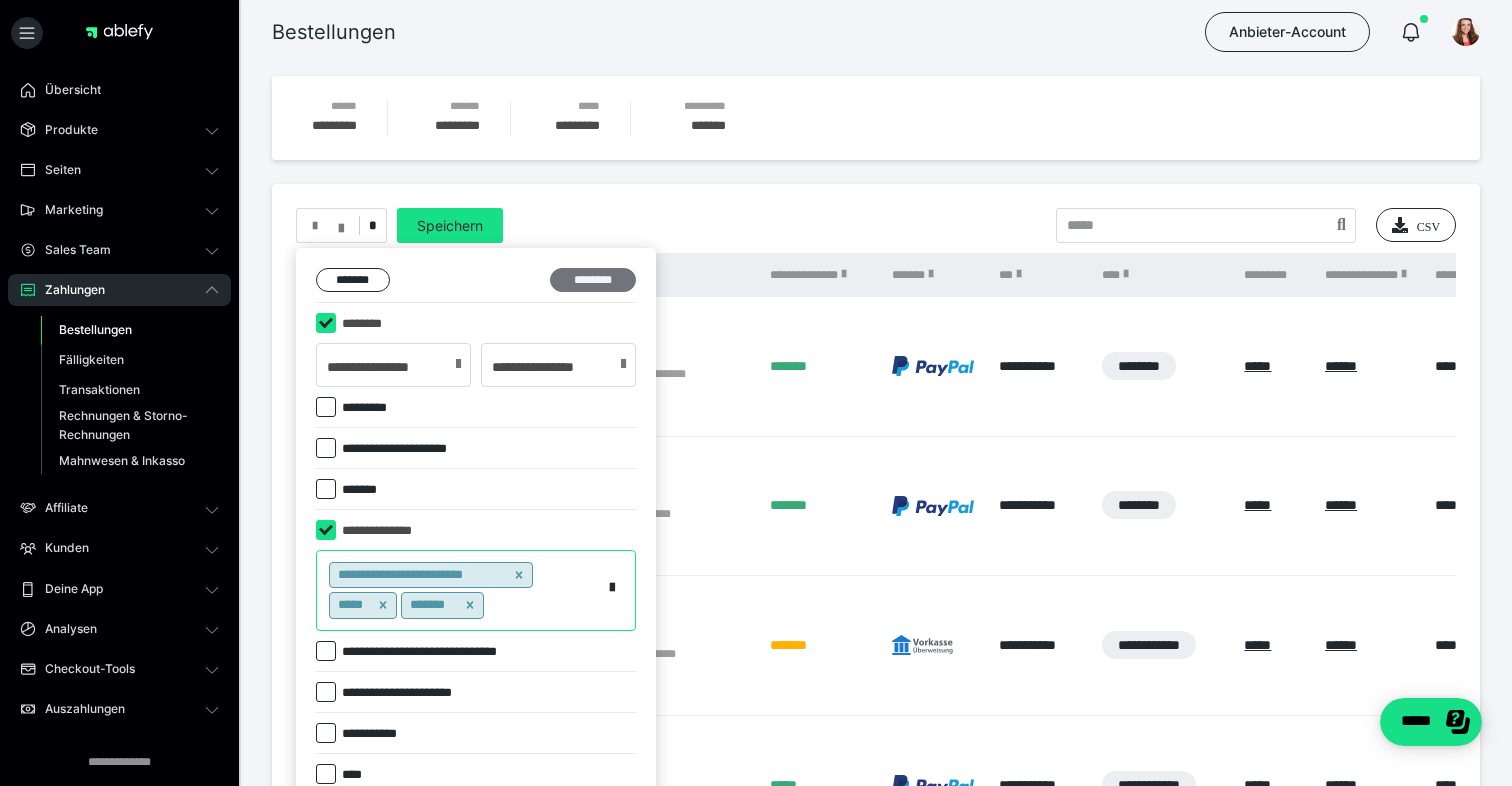 click on "********" at bounding box center [593, 280] 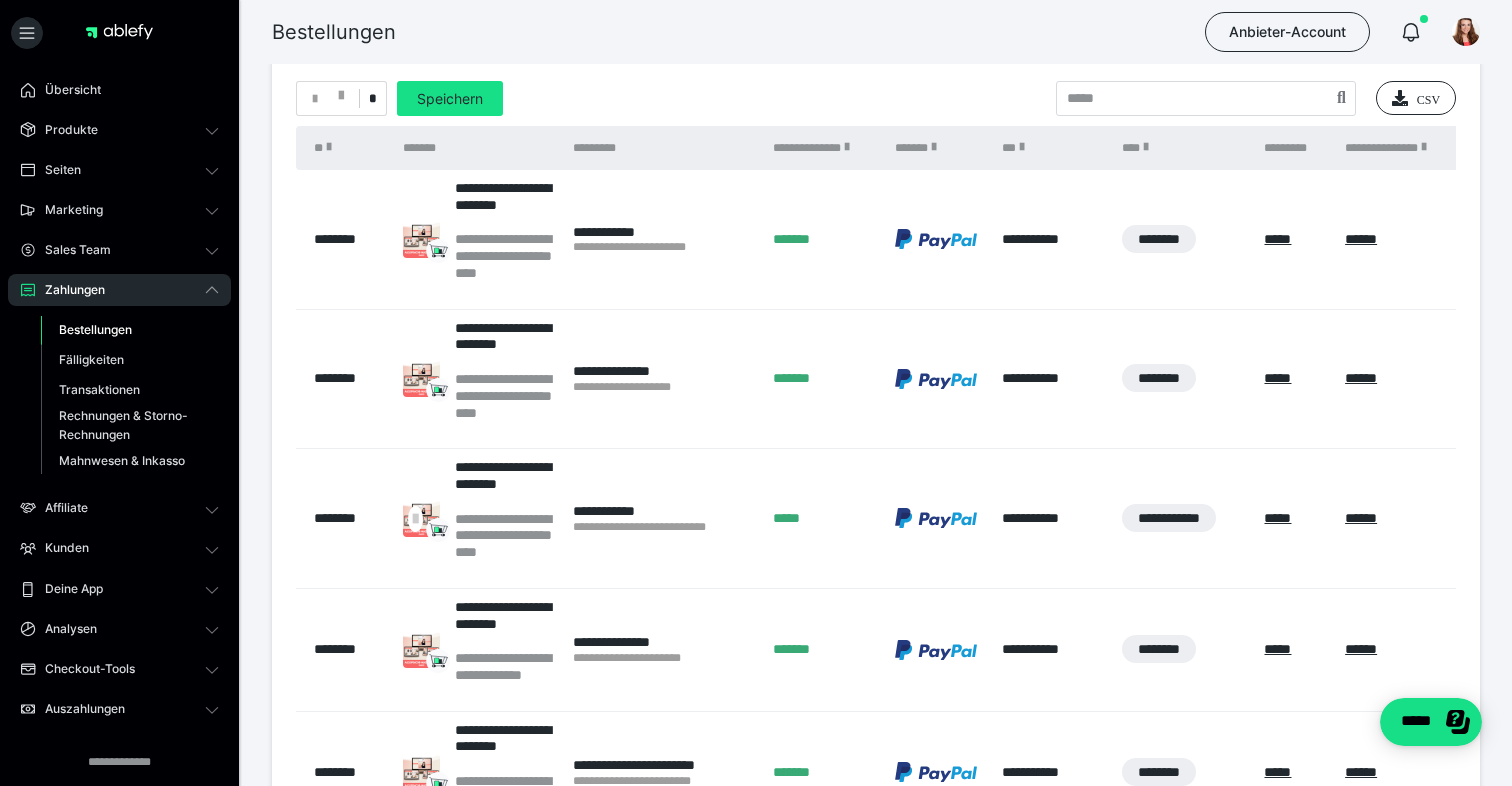 scroll, scrollTop: 0, scrollLeft: 0, axis: both 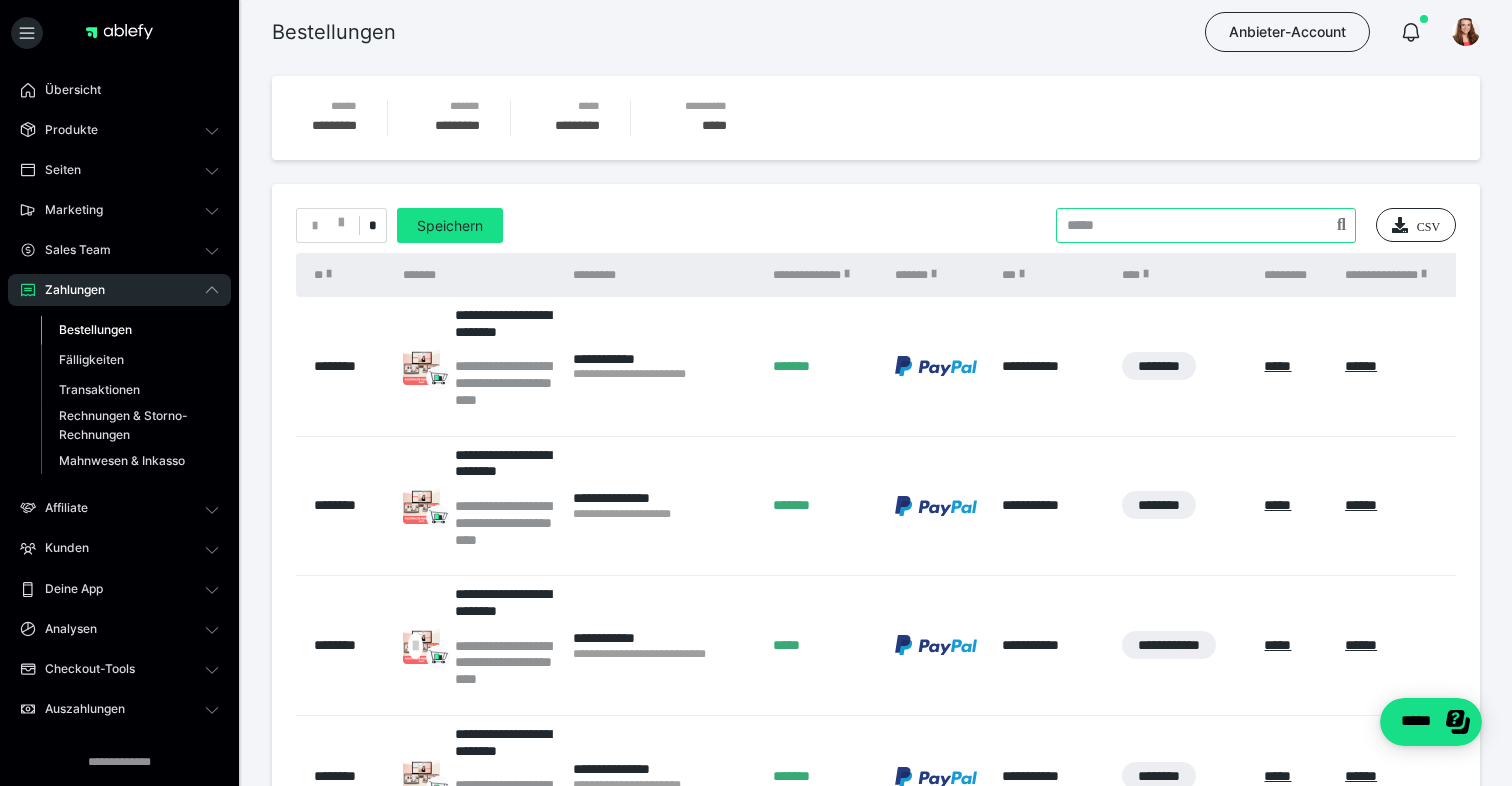 click at bounding box center (1206, 225) 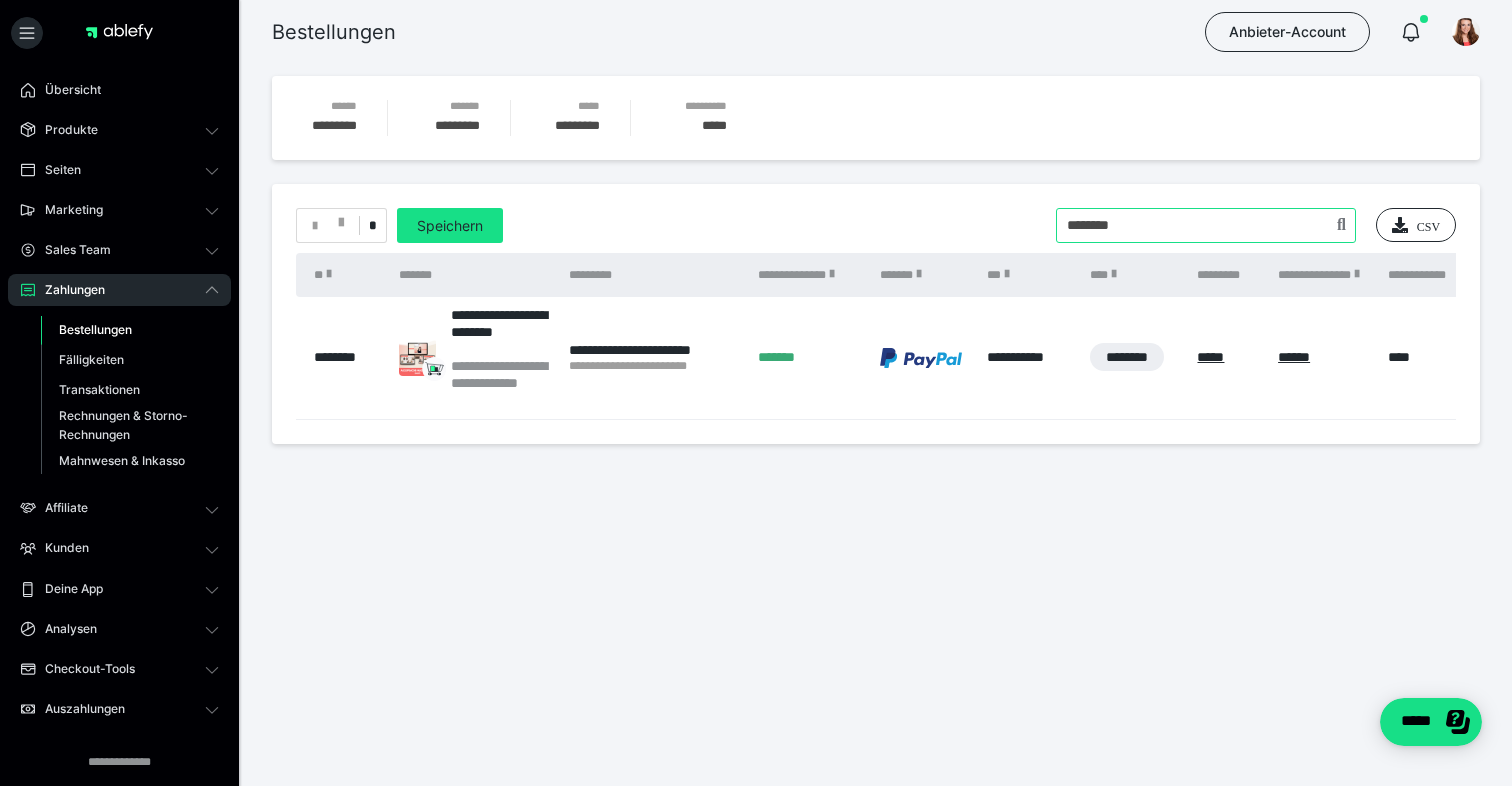 drag, startPoint x: 1135, startPoint y: 218, endPoint x: 972, endPoint y: 218, distance: 163 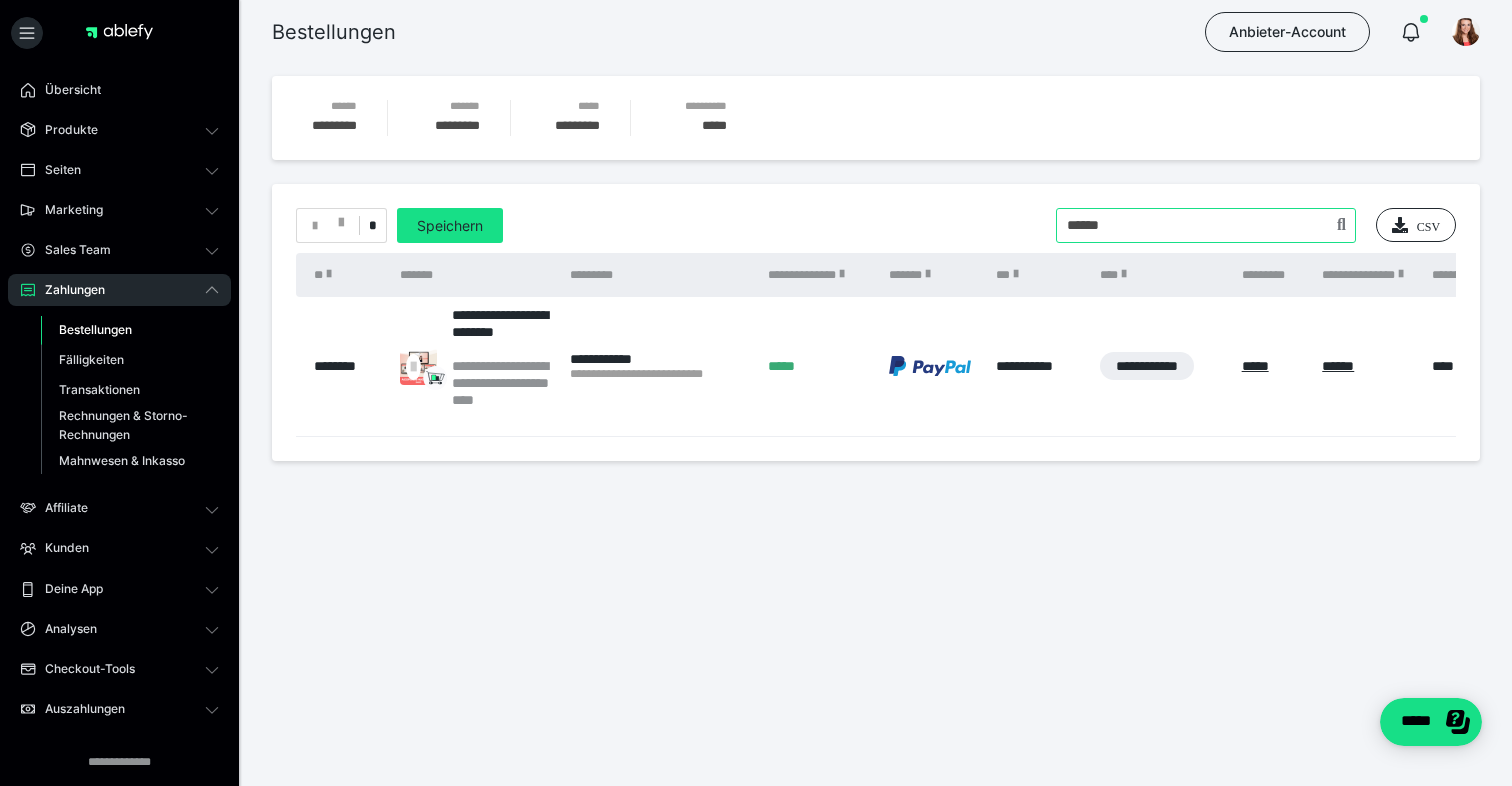 drag, startPoint x: 1129, startPoint y: 225, endPoint x: 932, endPoint y: 225, distance: 197 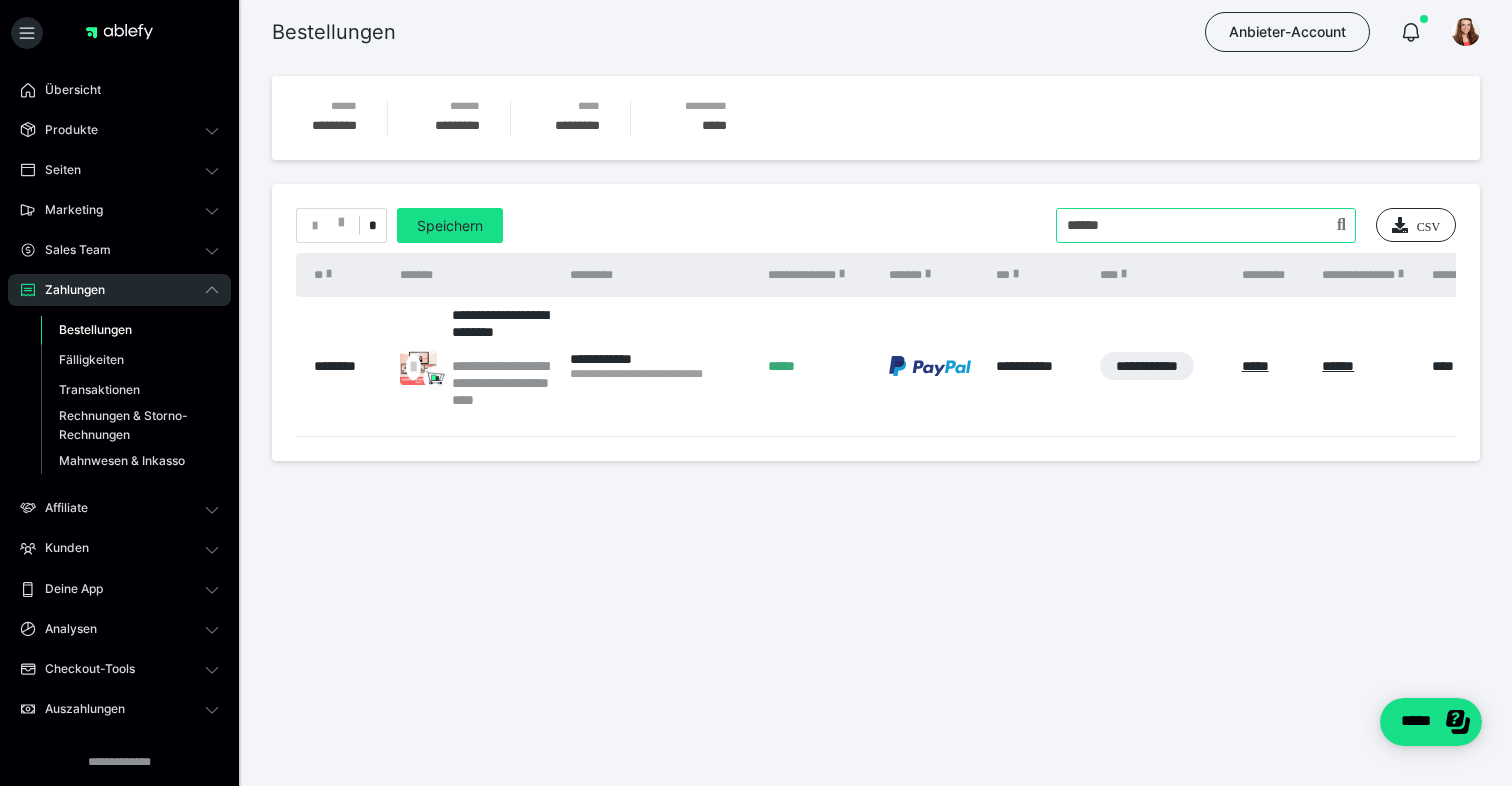type on "******" 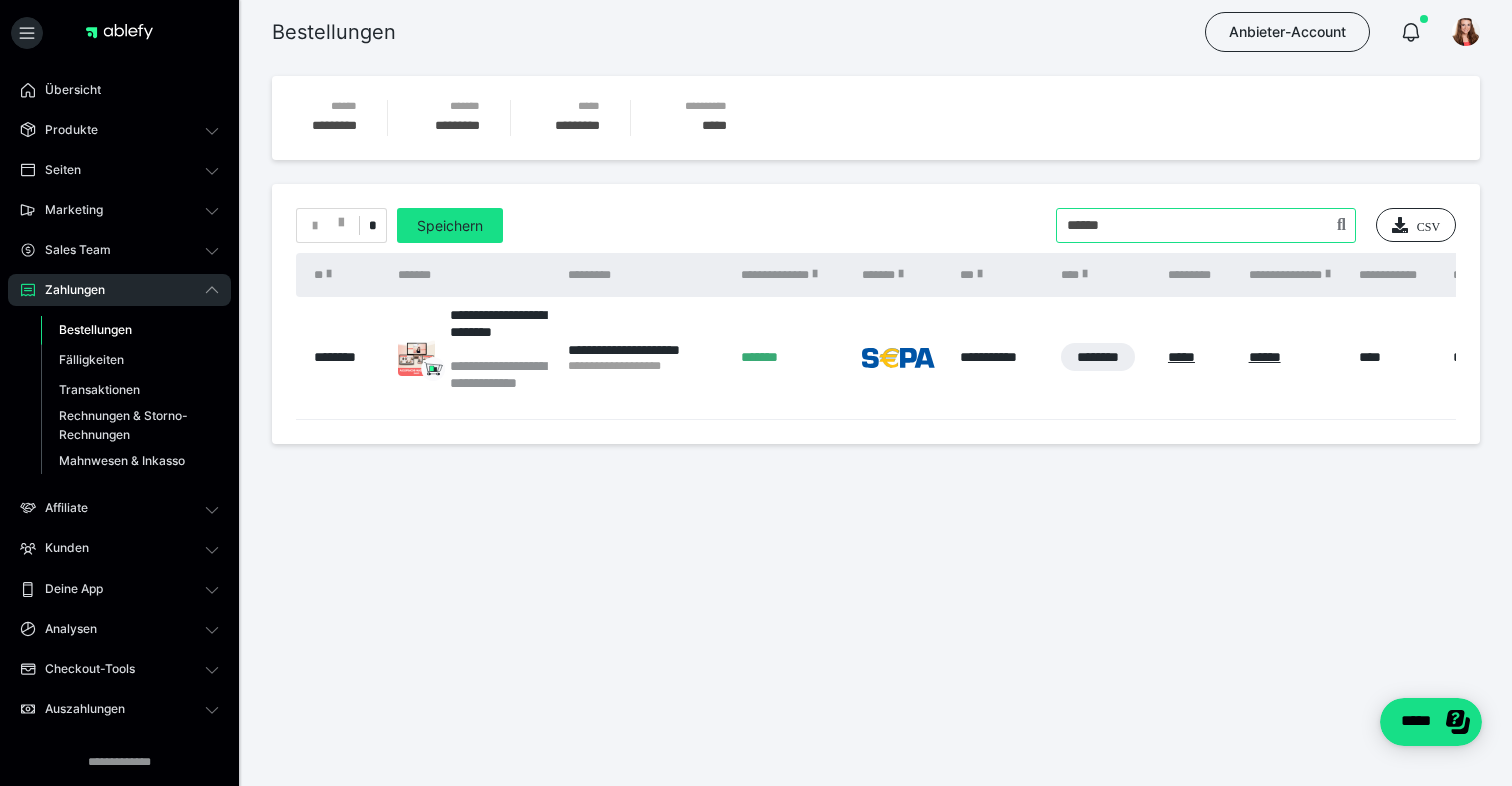 drag, startPoint x: 1134, startPoint y: 222, endPoint x: 957, endPoint y: 221, distance: 177.00282 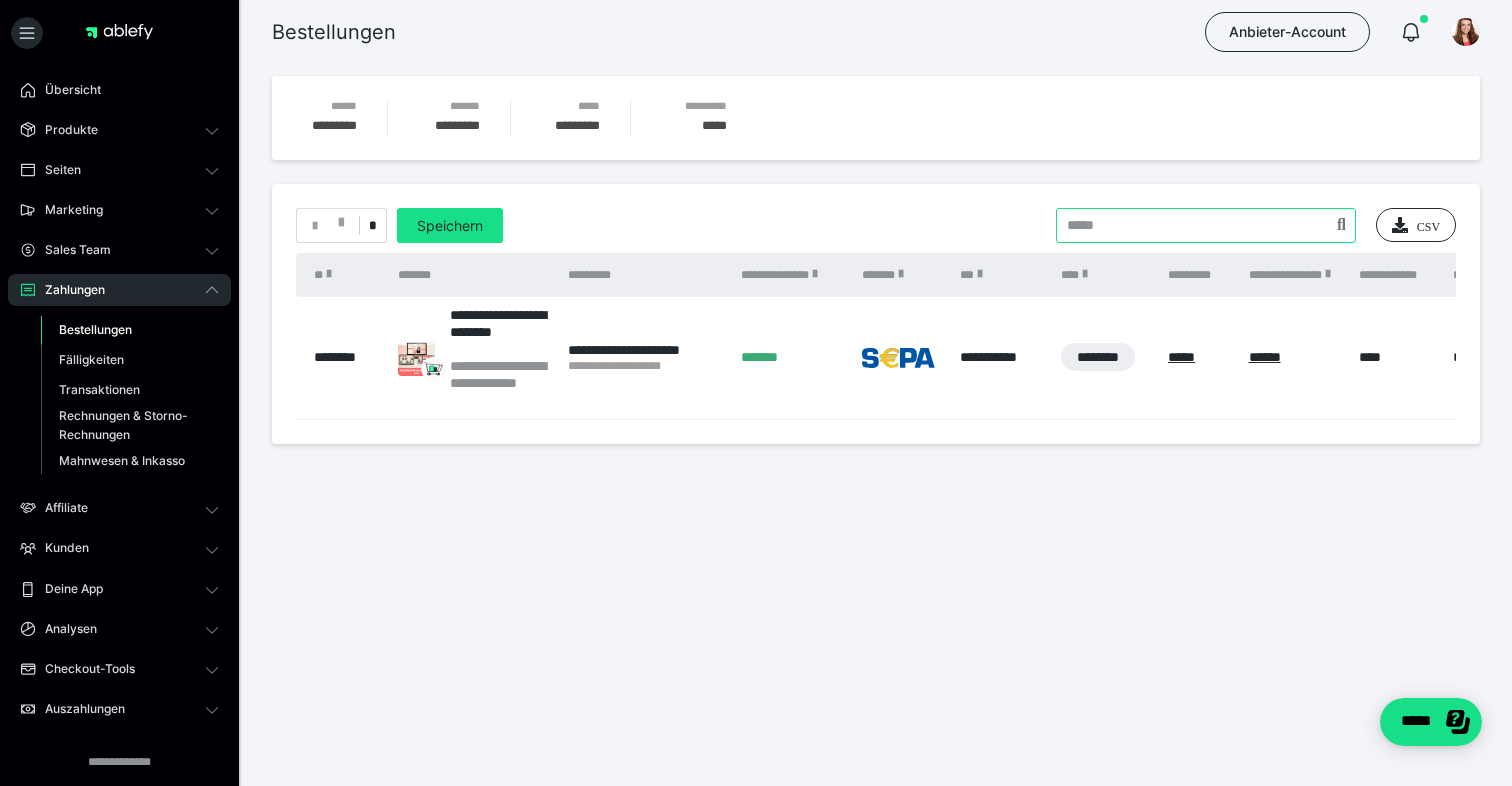 type 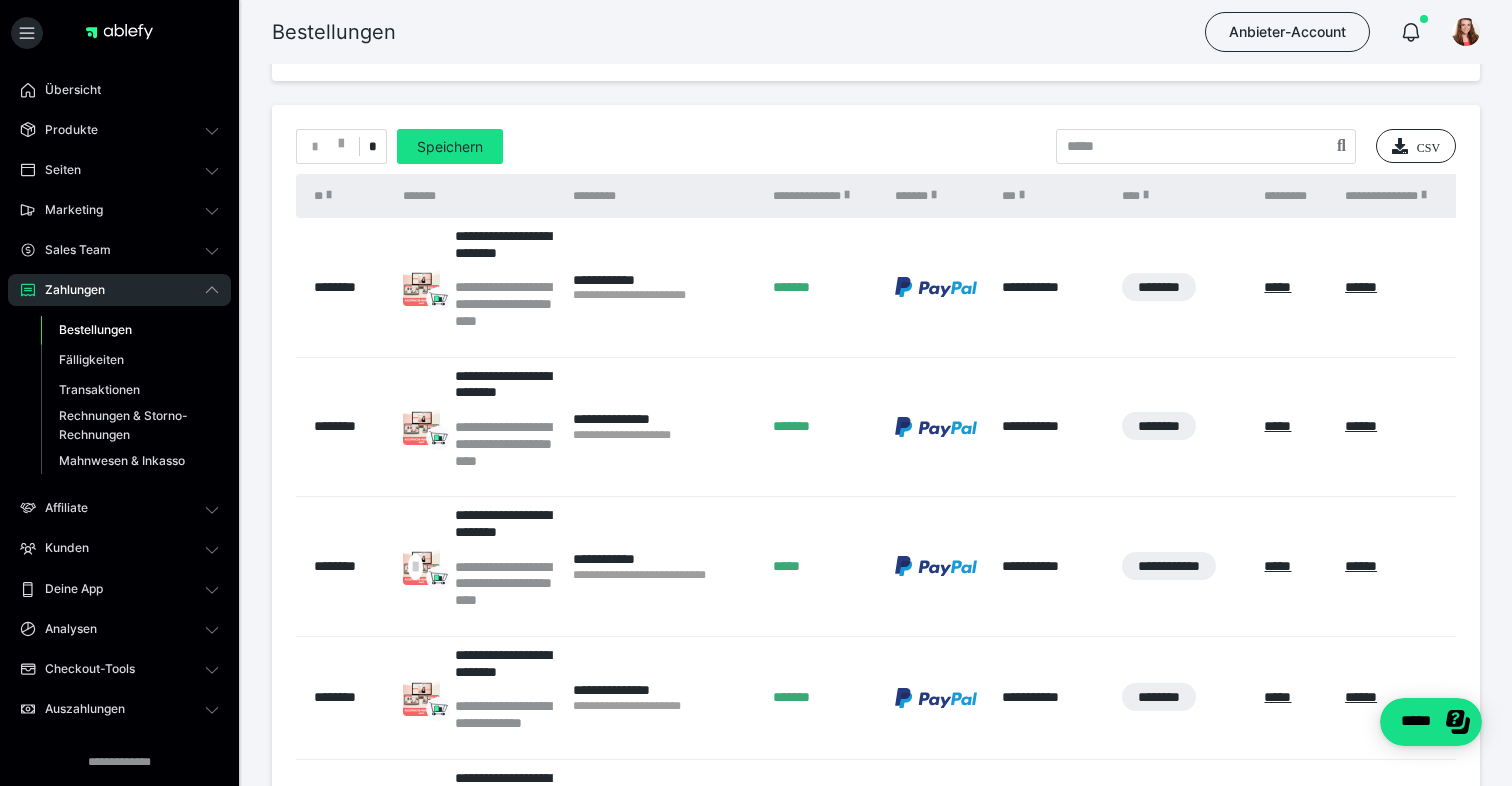 scroll, scrollTop: 0, scrollLeft: 0, axis: both 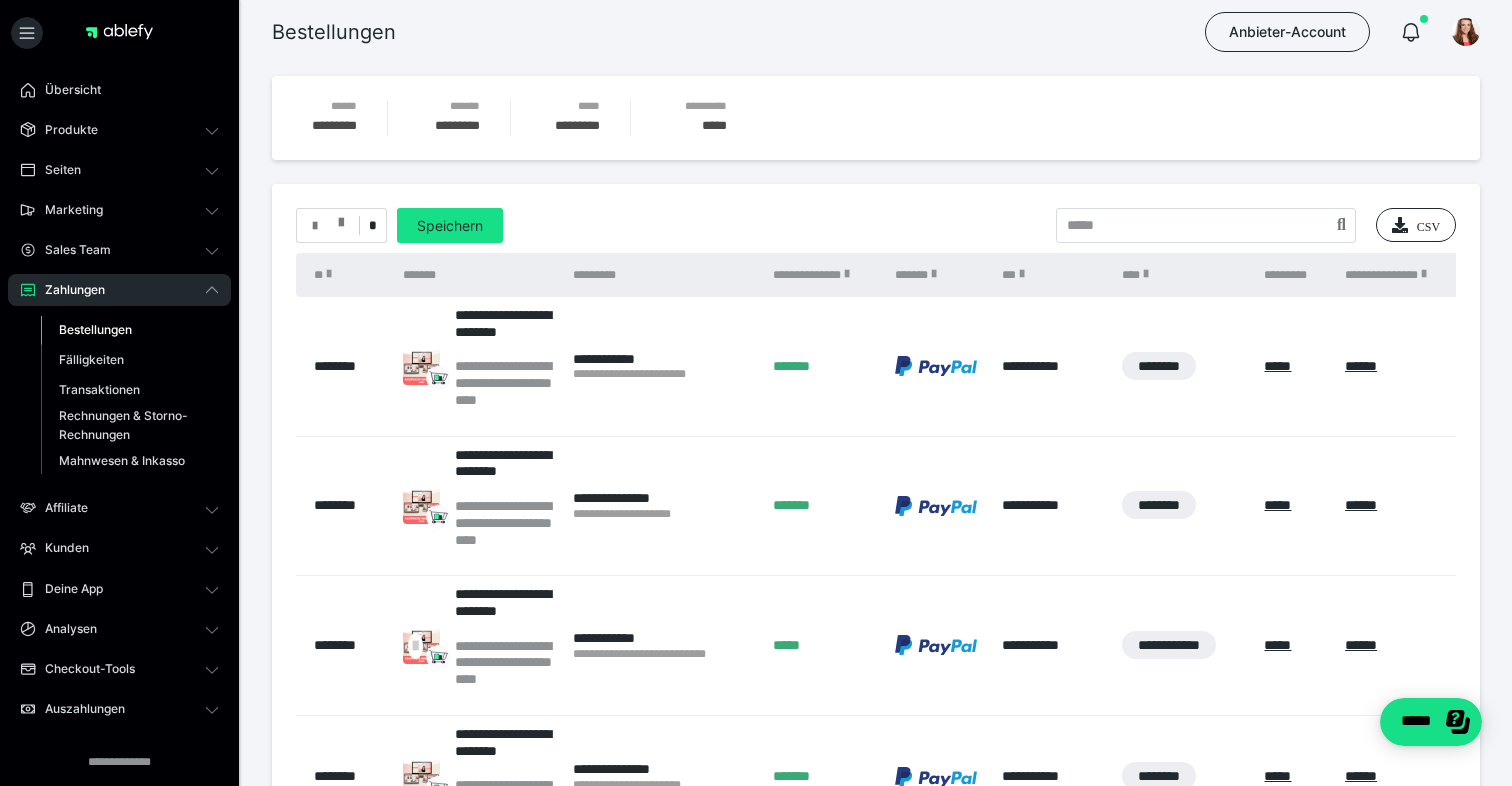 click at bounding box center [341, 218] 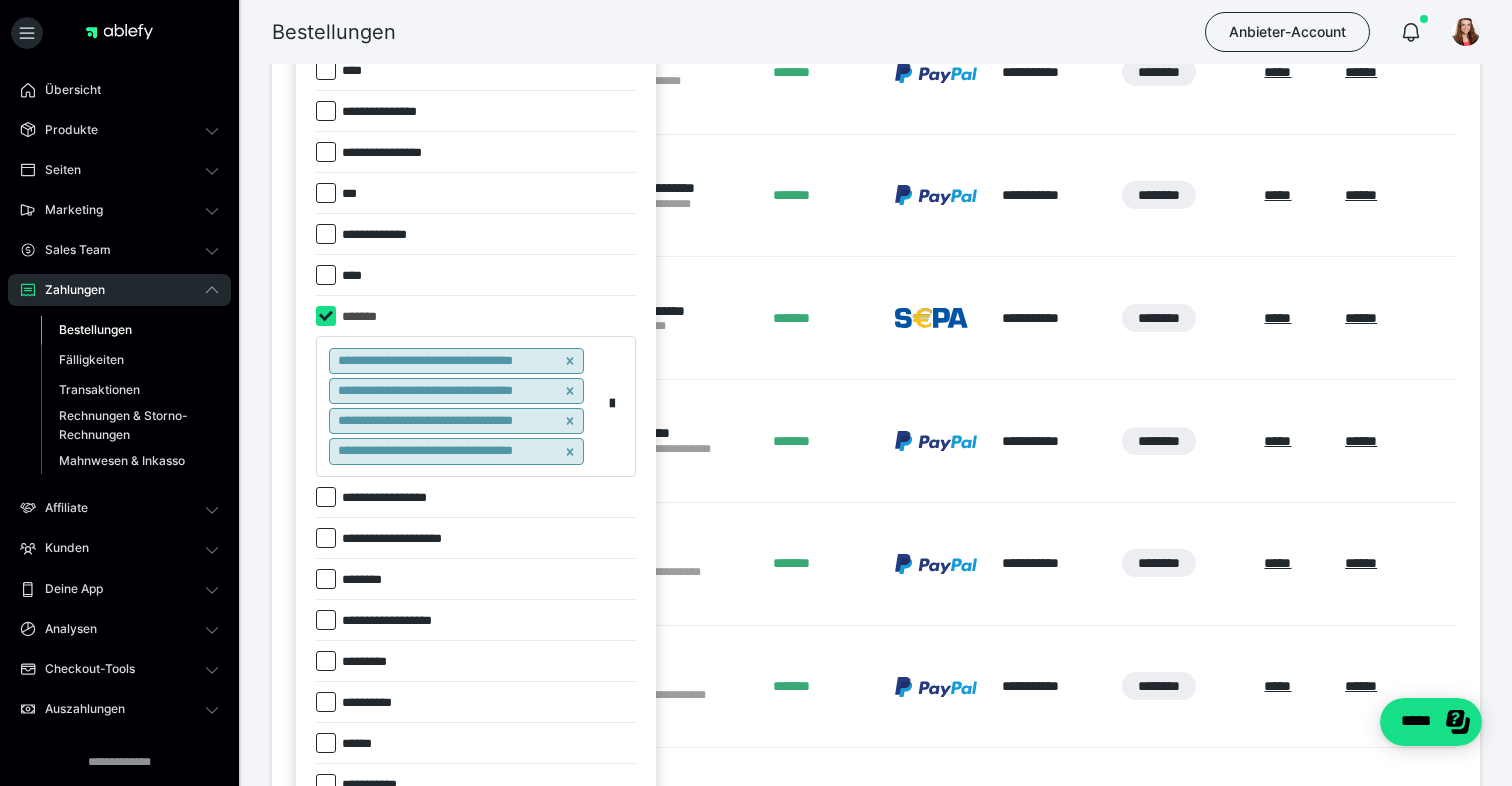 scroll, scrollTop: 706, scrollLeft: 0, axis: vertical 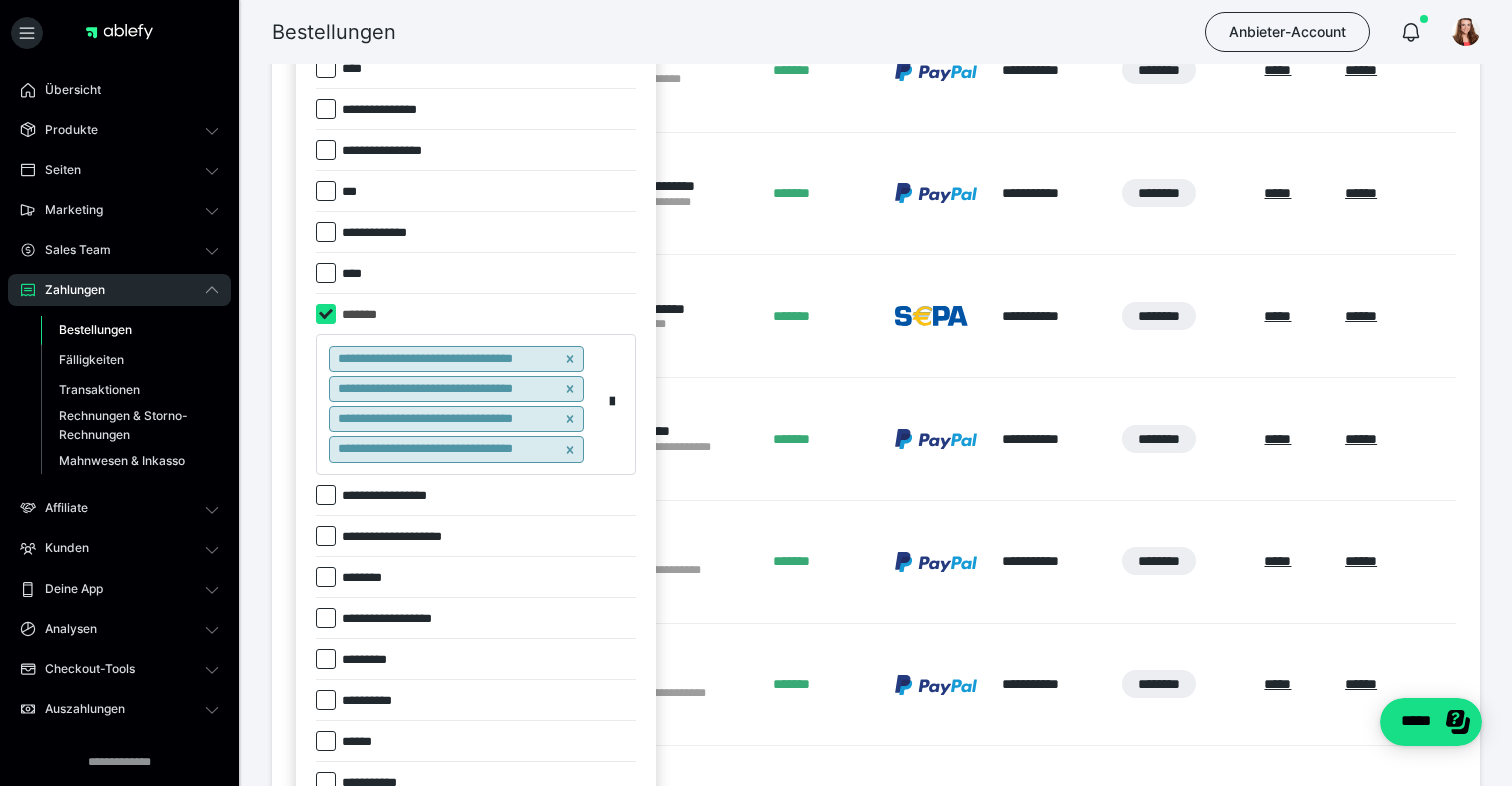 click at bounding box center (326, 314) 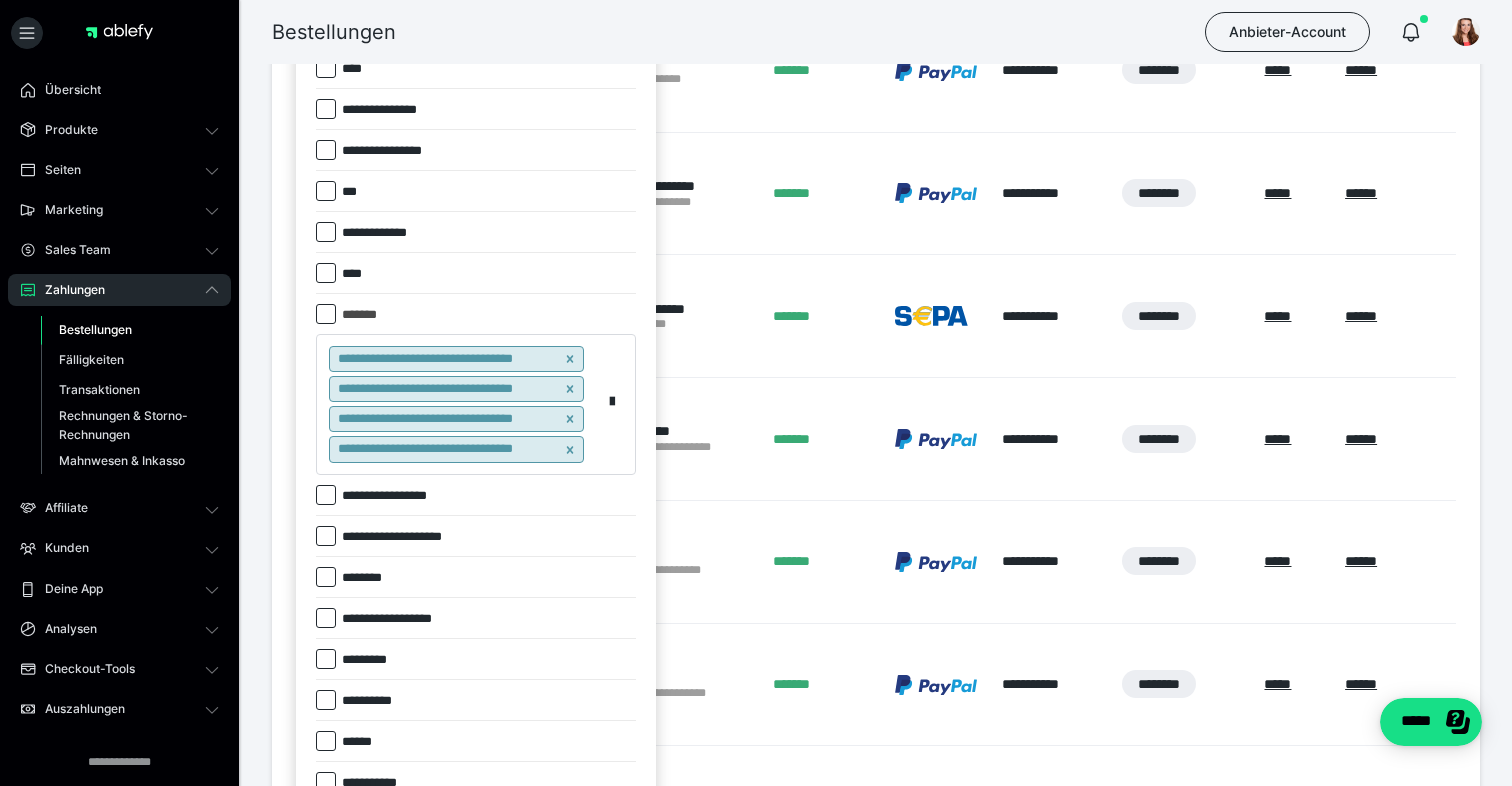 checkbox on "*****" 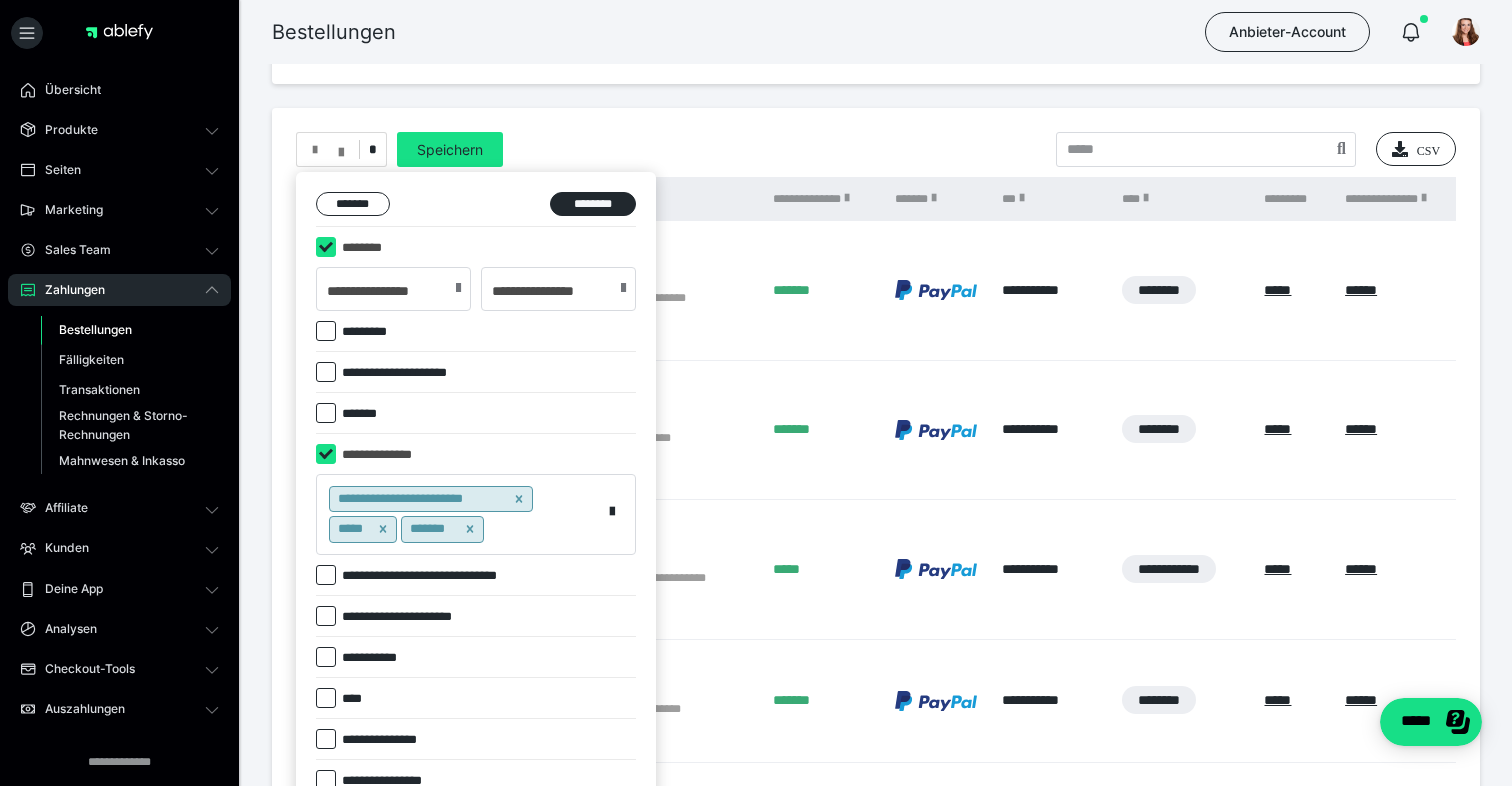 scroll, scrollTop: 0, scrollLeft: 0, axis: both 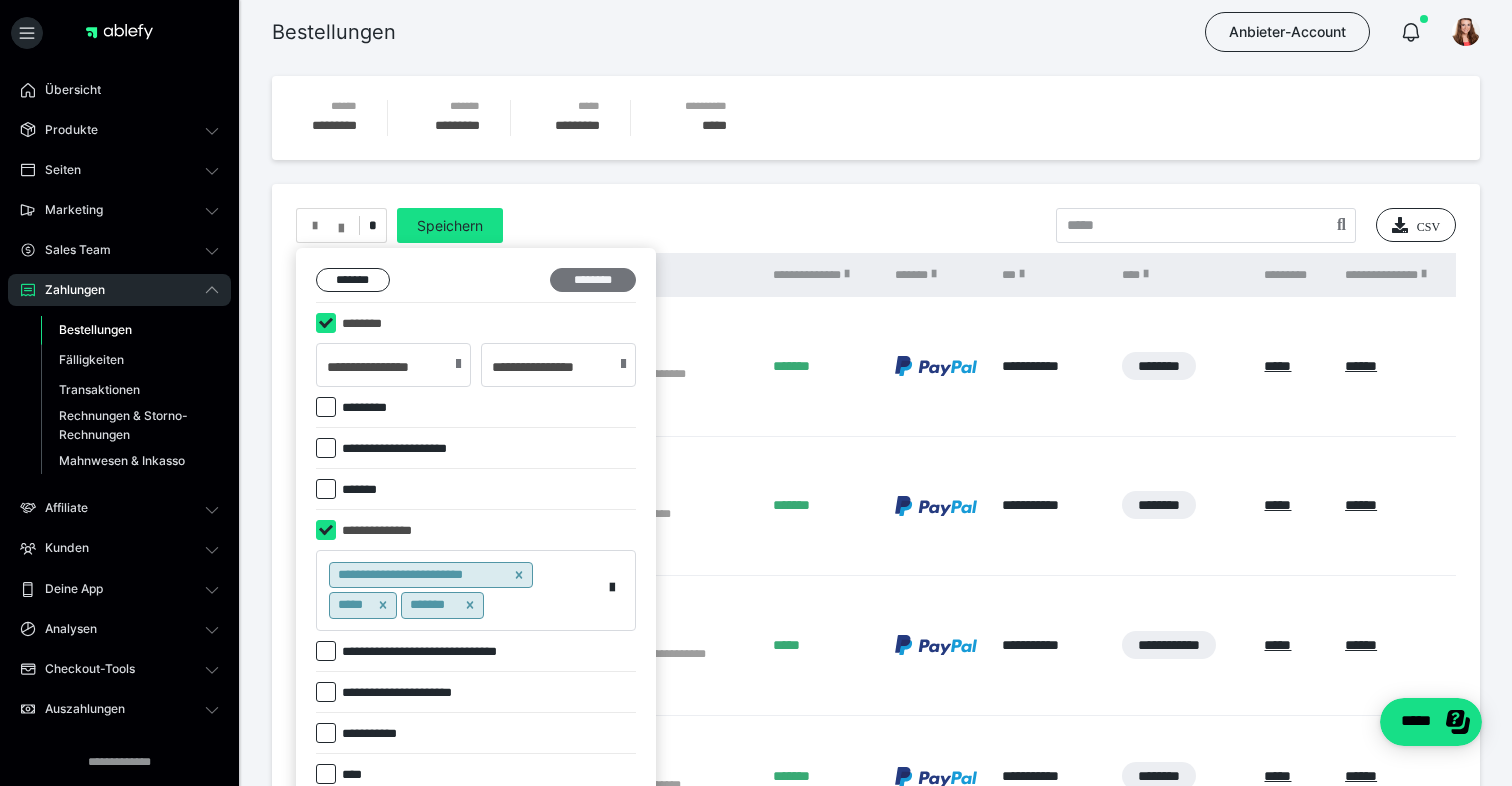 click on "********" at bounding box center [593, 280] 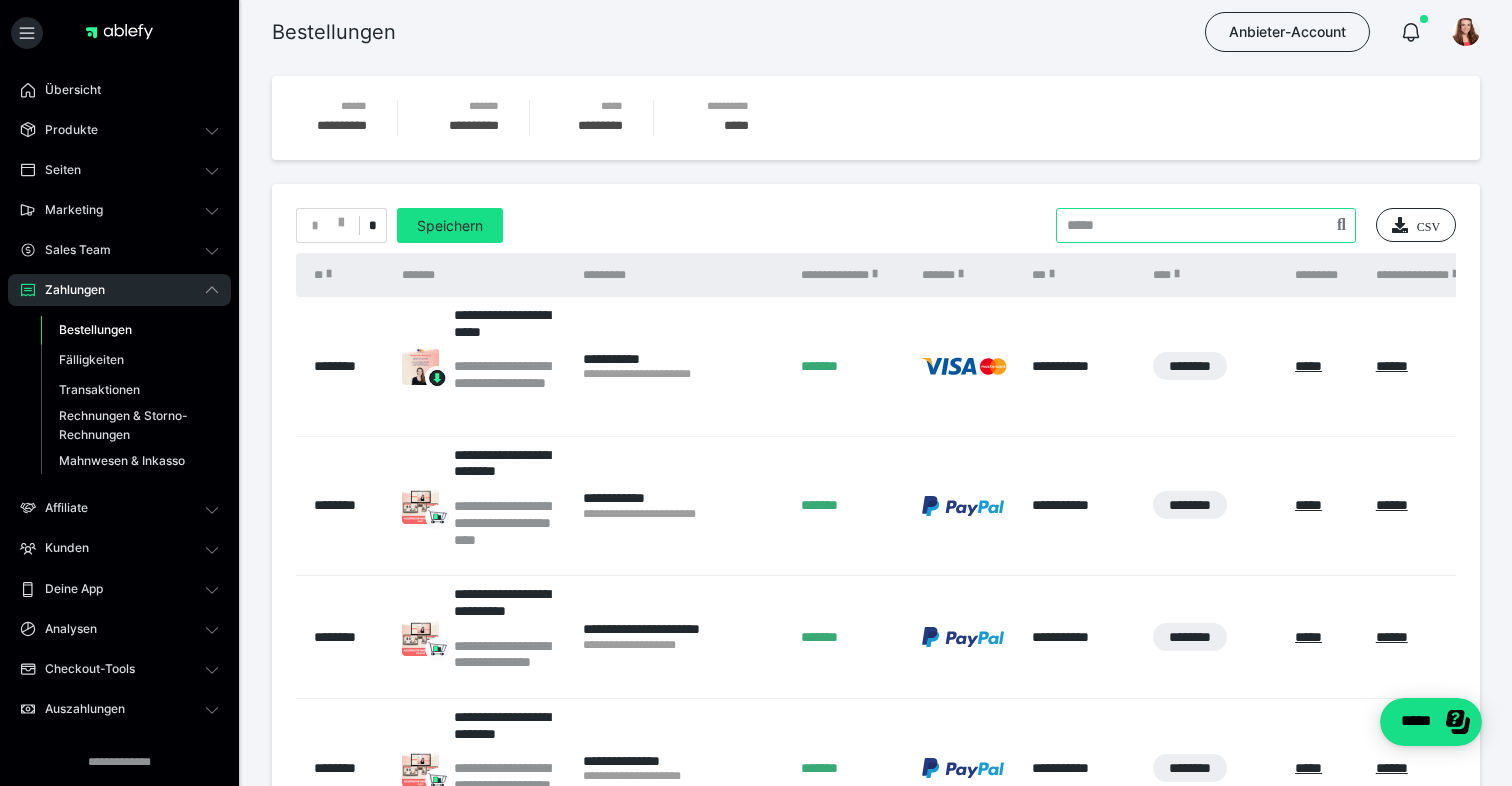 click at bounding box center [1206, 225] 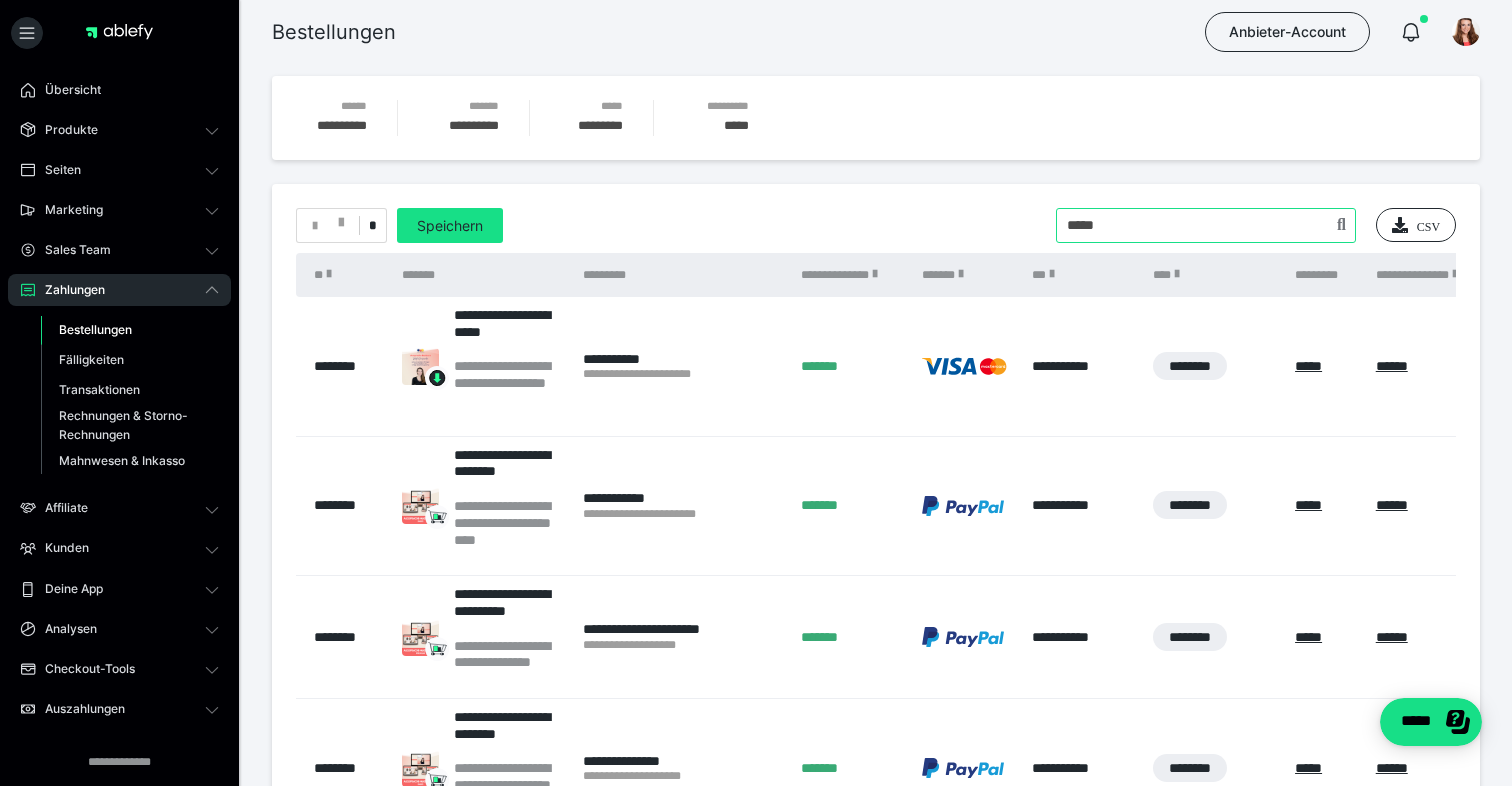 type on "*****" 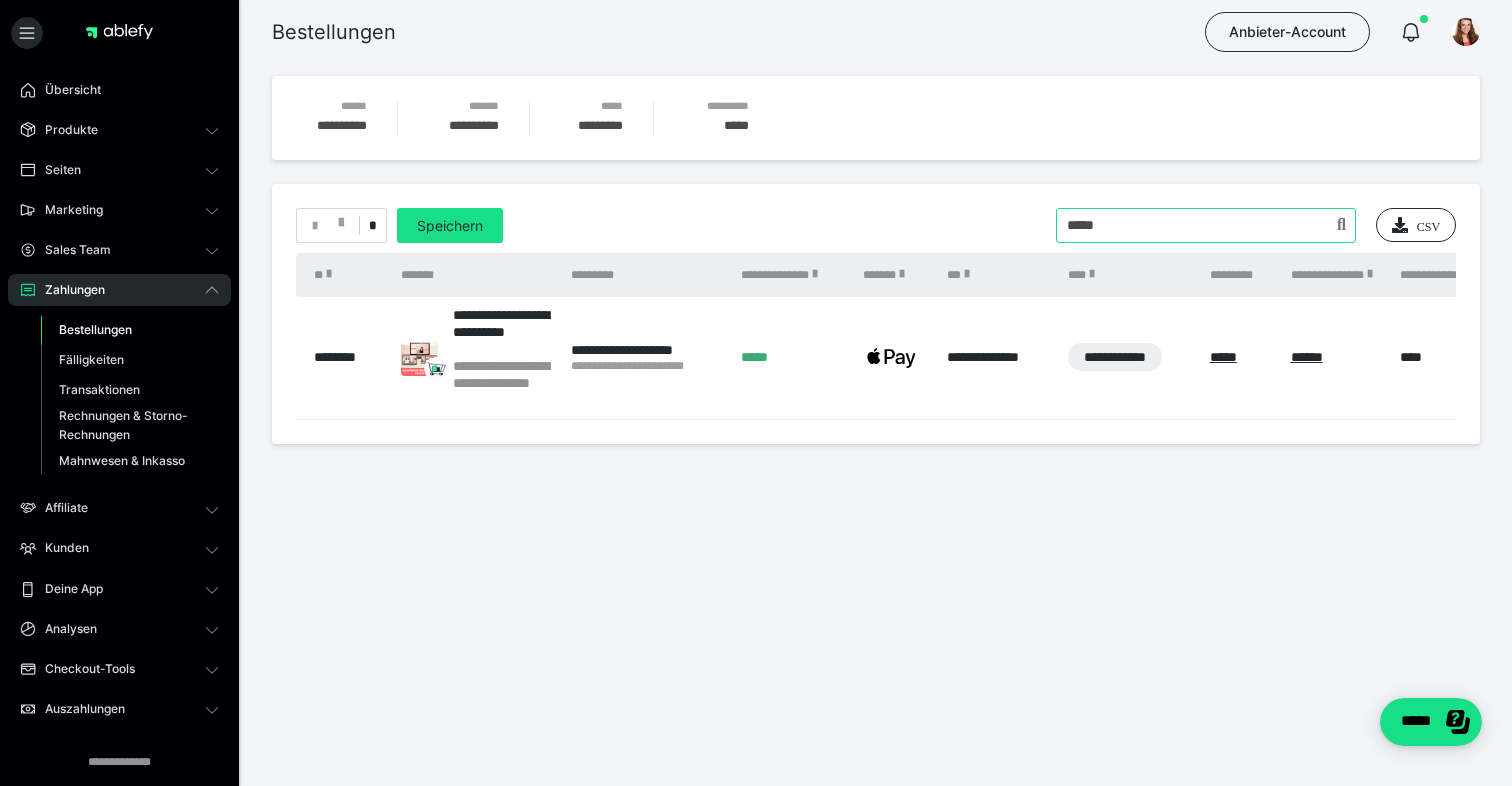 drag, startPoint x: 1116, startPoint y: 224, endPoint x: 932, endPoint y: 224, distance: 184 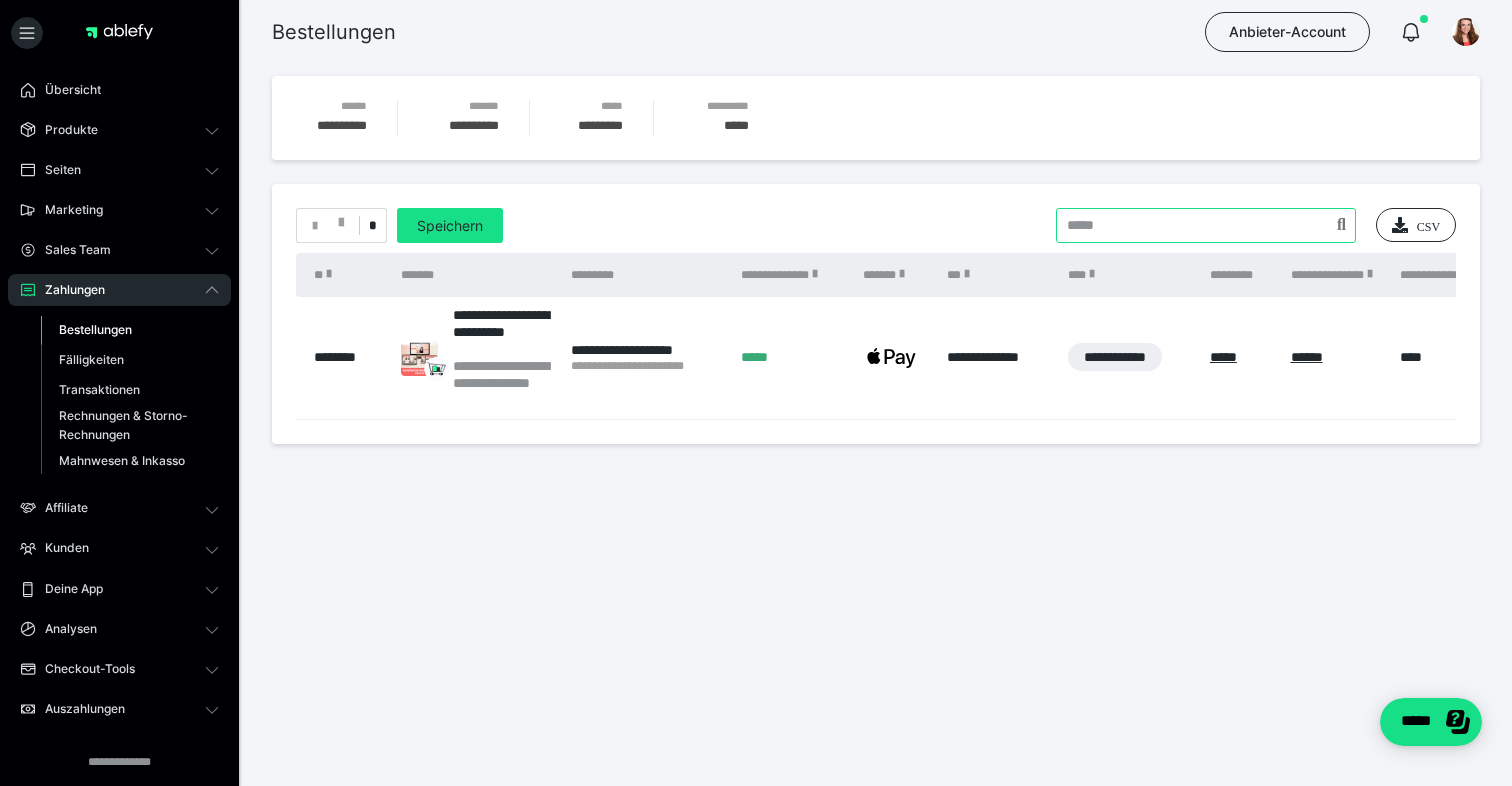 type 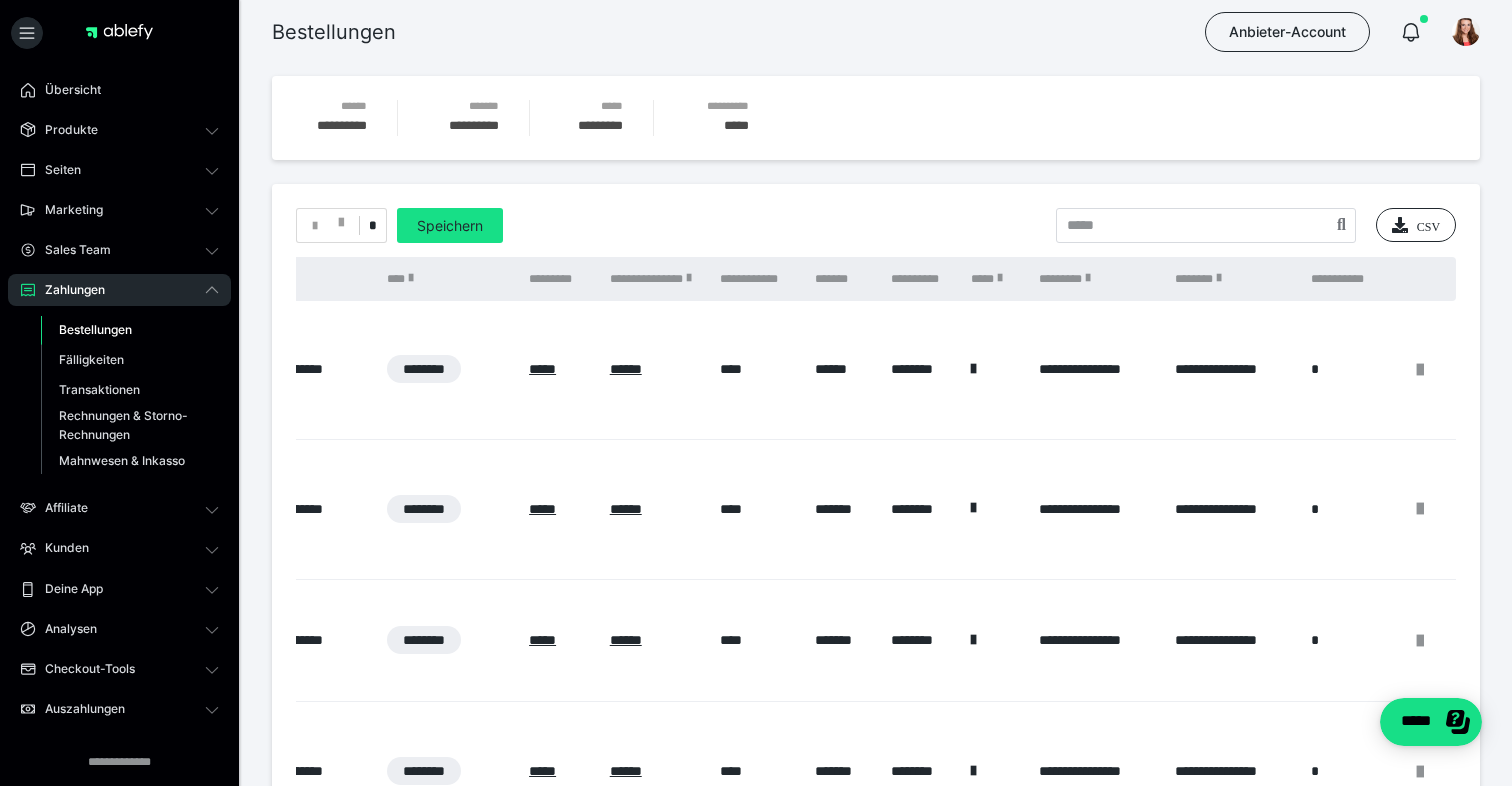 scroll, scrollTop: 0, scrollLeft: 0, axis: both 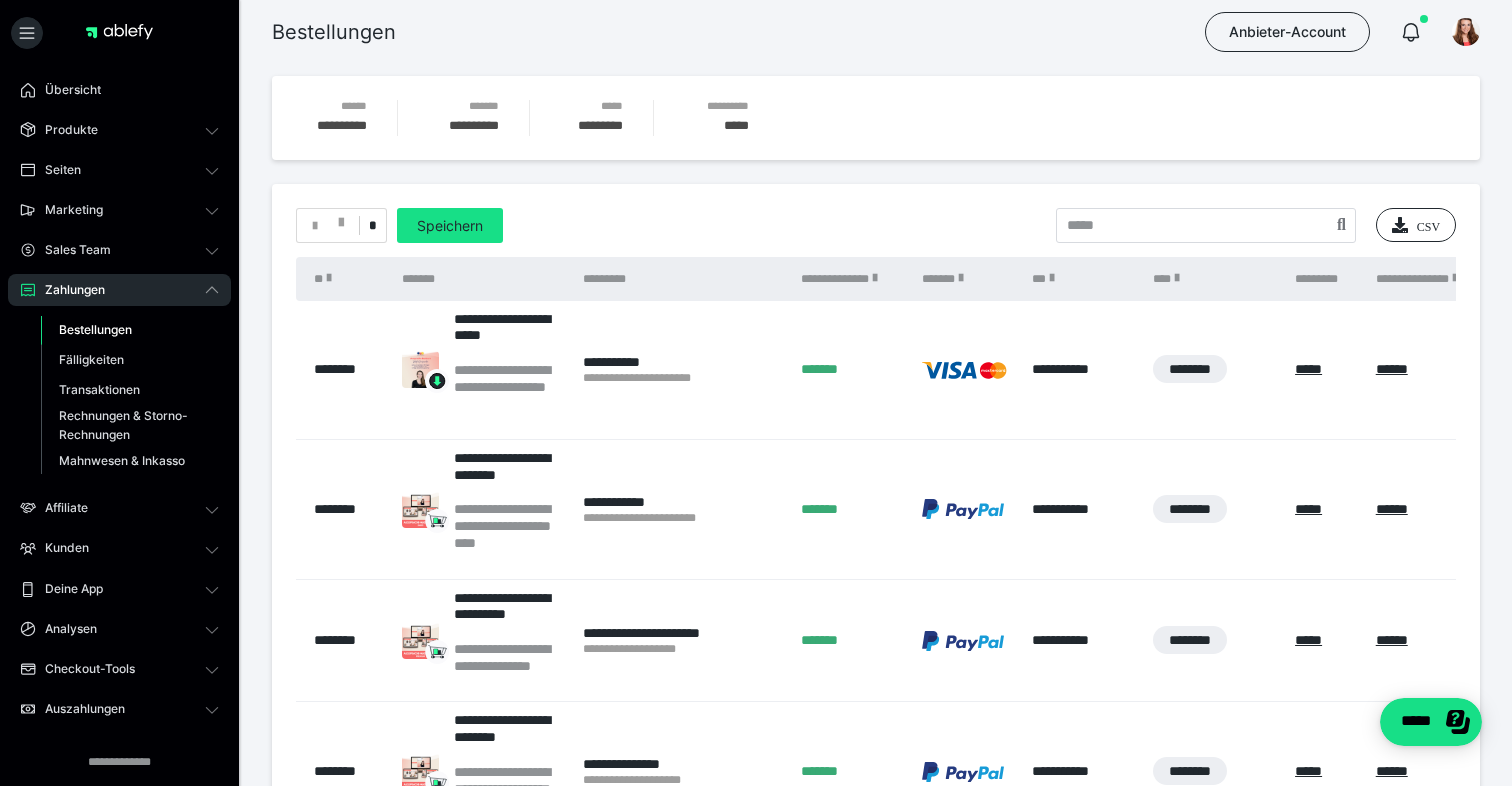 click on "**********" at bounding box center [876, 958] 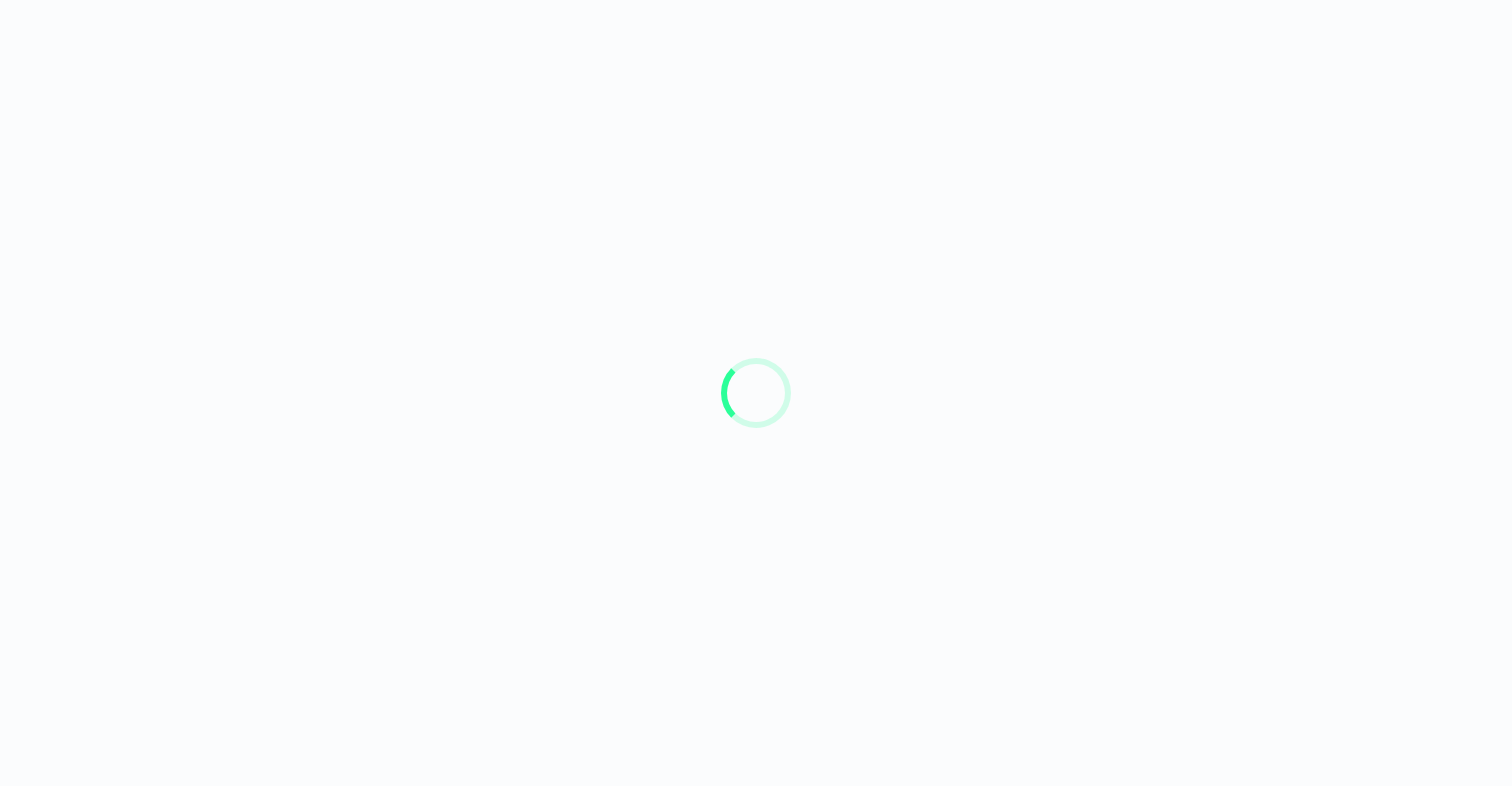 scroll, scrollTop: 0, scrollLeft: 0, axis: both 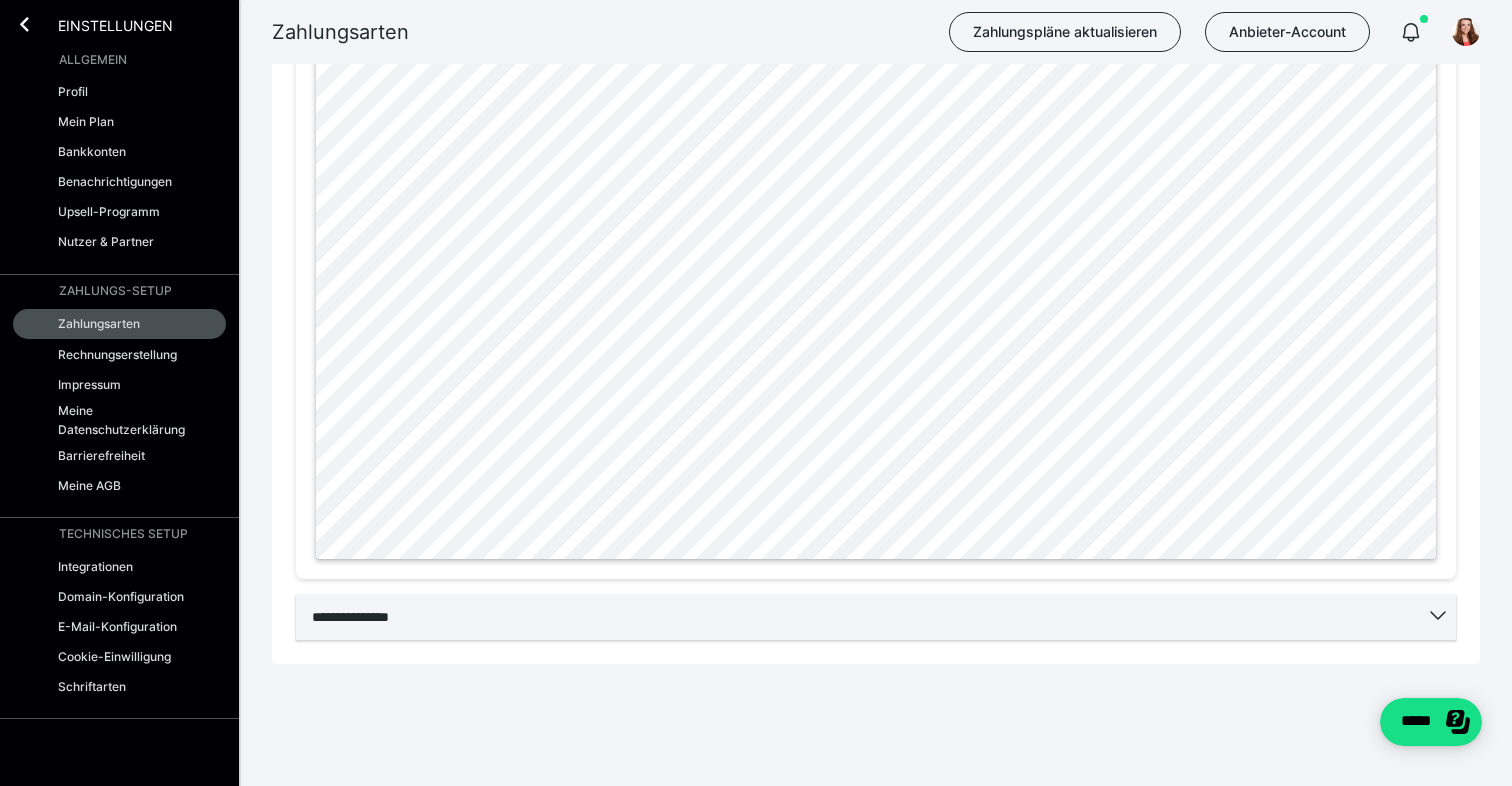 click on "**********" at bounding box center [876, 617] 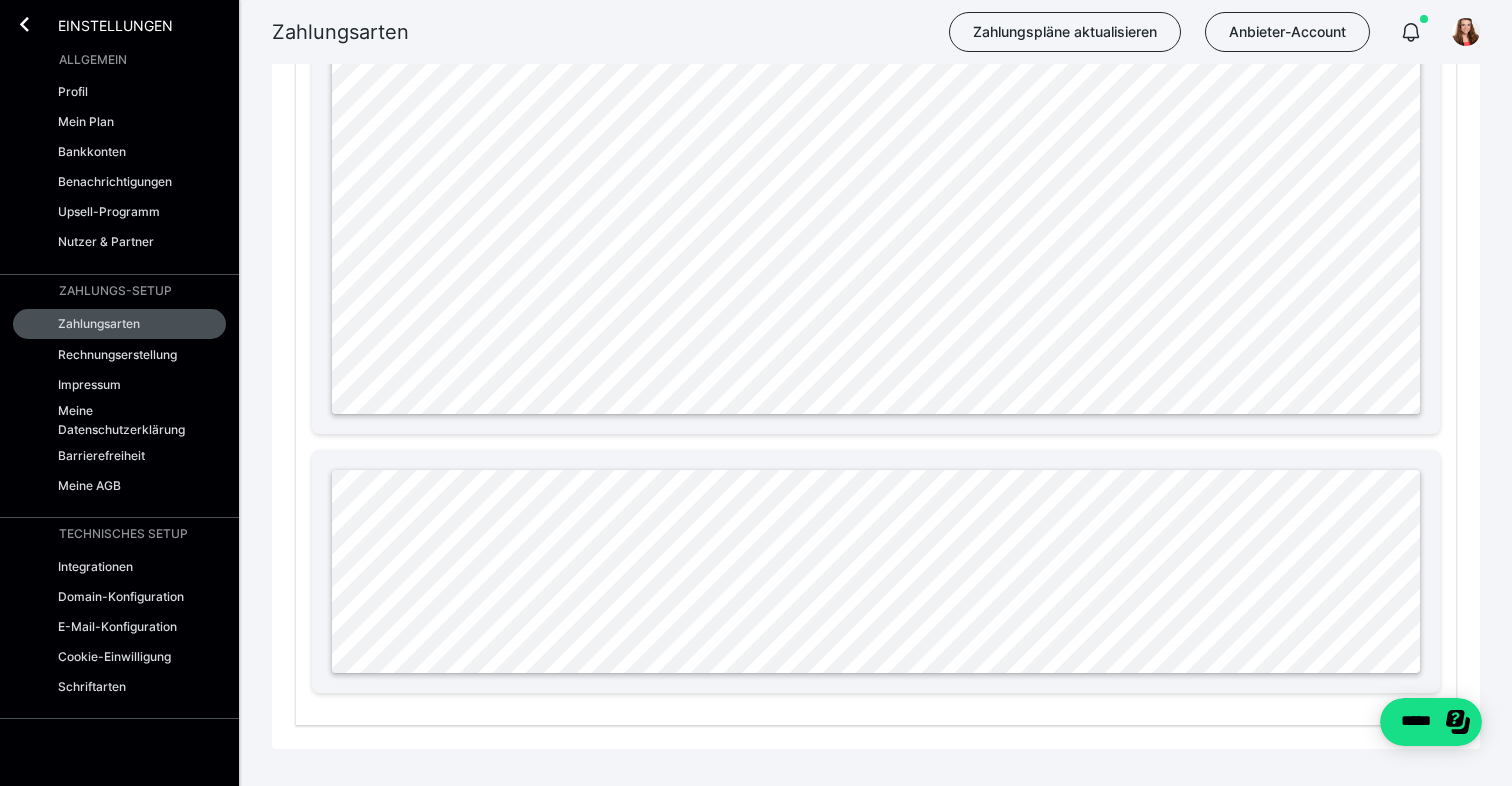 scroll, scrollTop: 2205, scrollLeft: 0, axis: vertical 